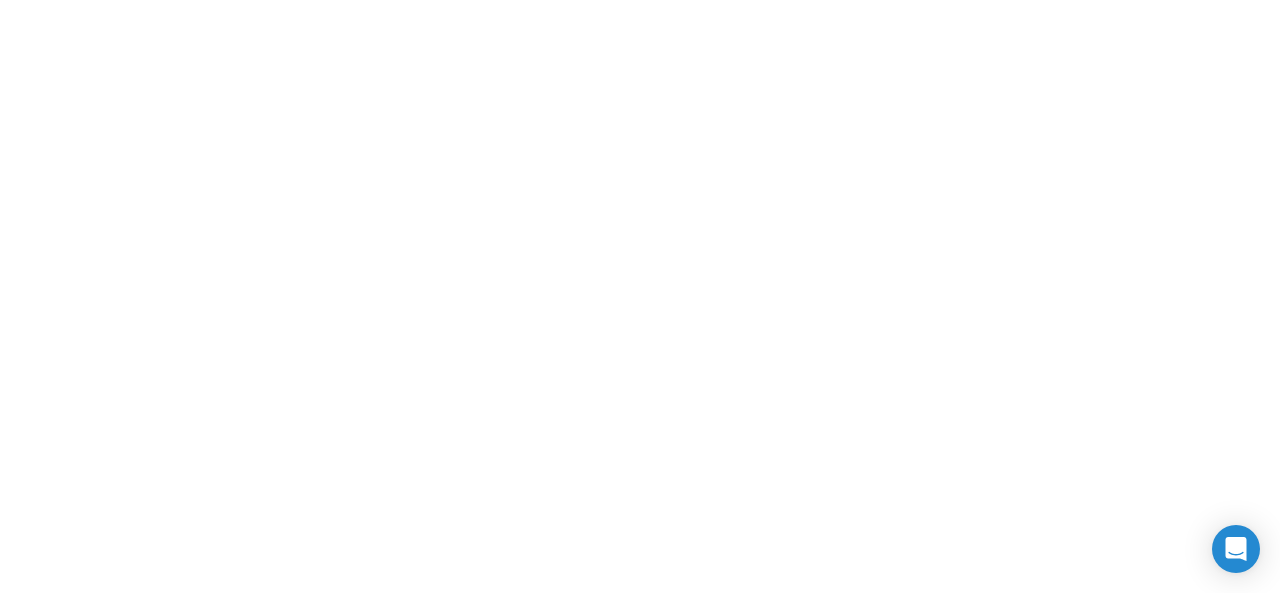 scroll, scrollTop: 0, scrollLeft: 0, axis: both 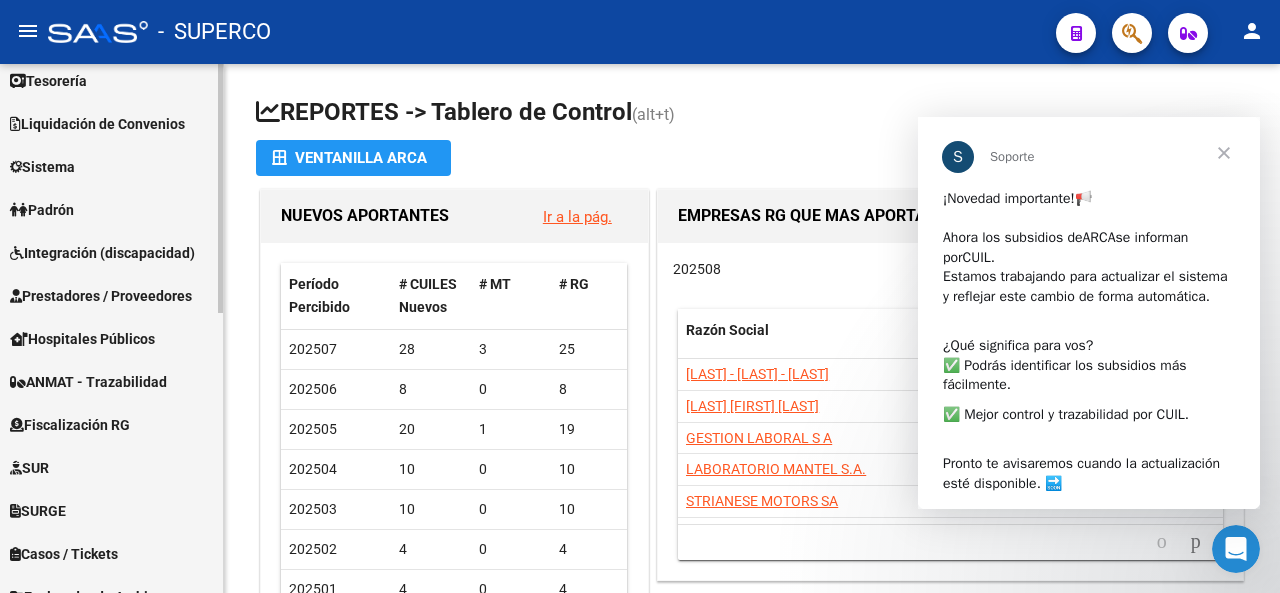 click on "Prestadores / Proveedores" at bounding box center [101, 296] 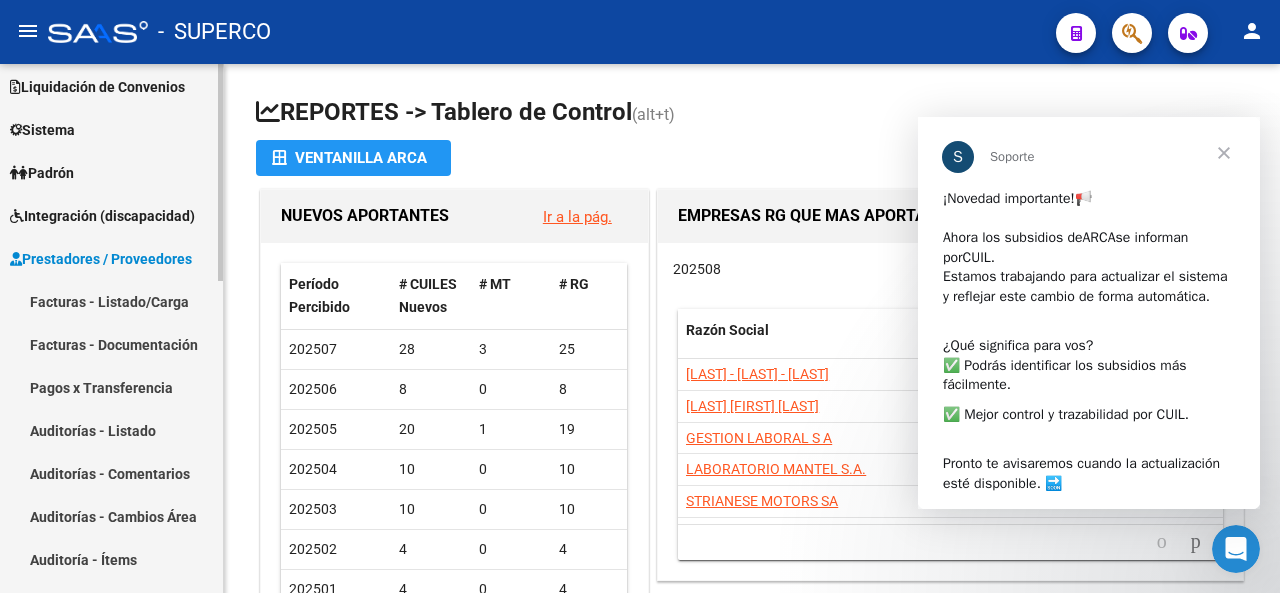 scroll, scrollTop: 98, scrollLeft: 0, axis: vertical 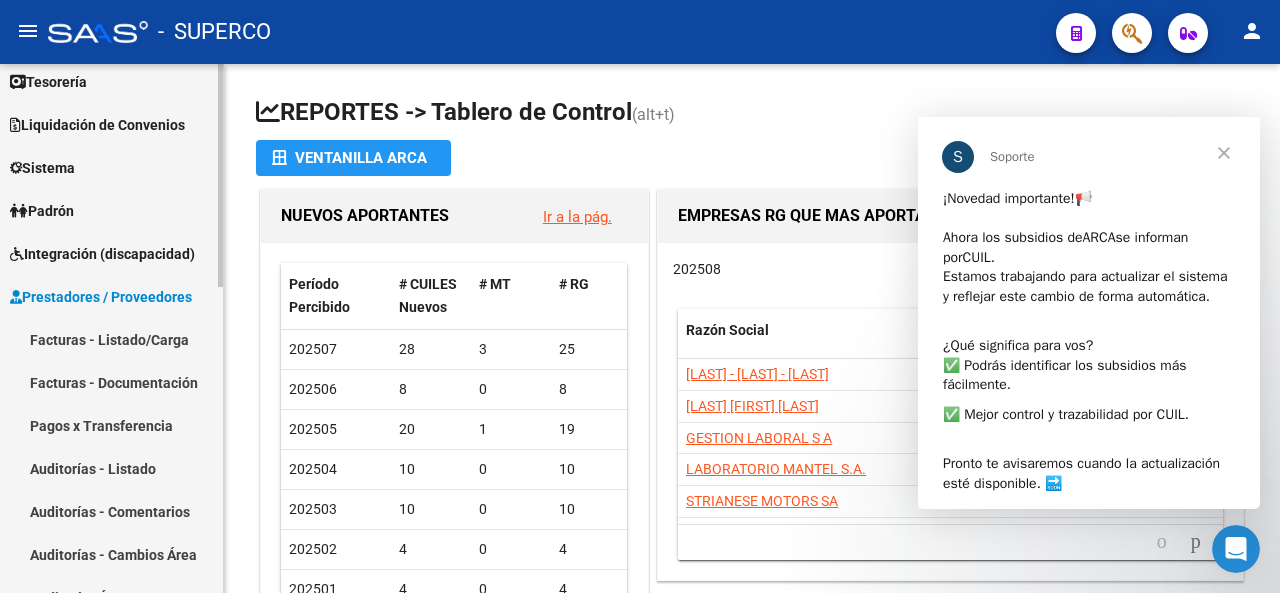 click on "Prestadores / Proveedores" at bounding box center (101, 297) 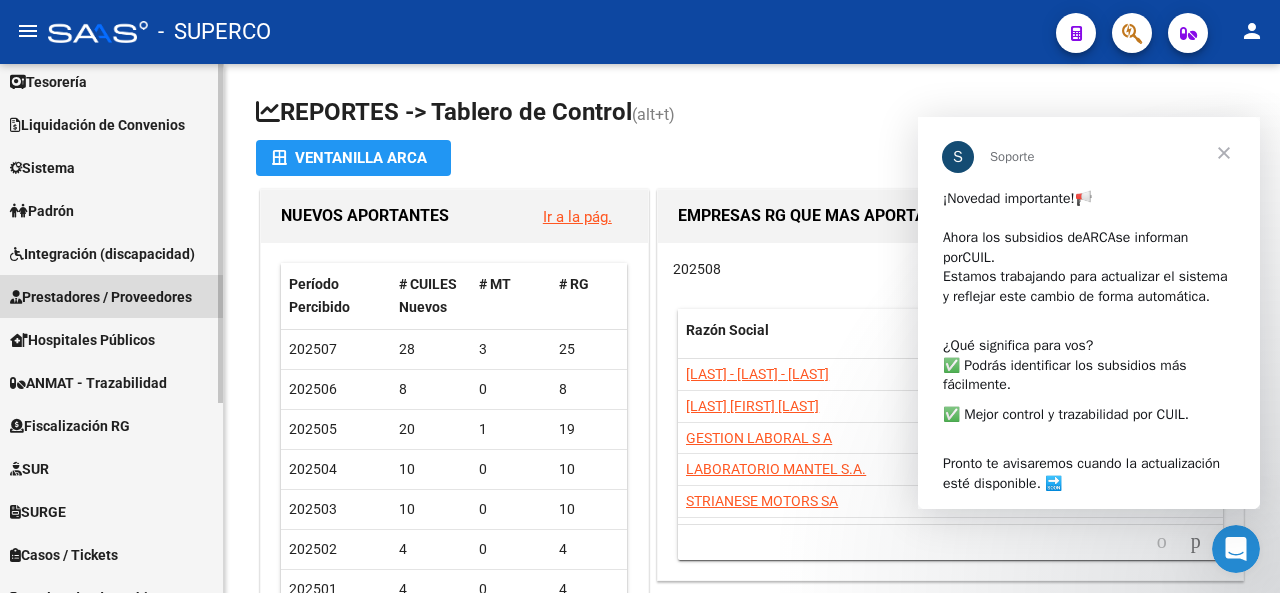 click on "Prestadores / Proveedores" at bounding box center (101, 297) 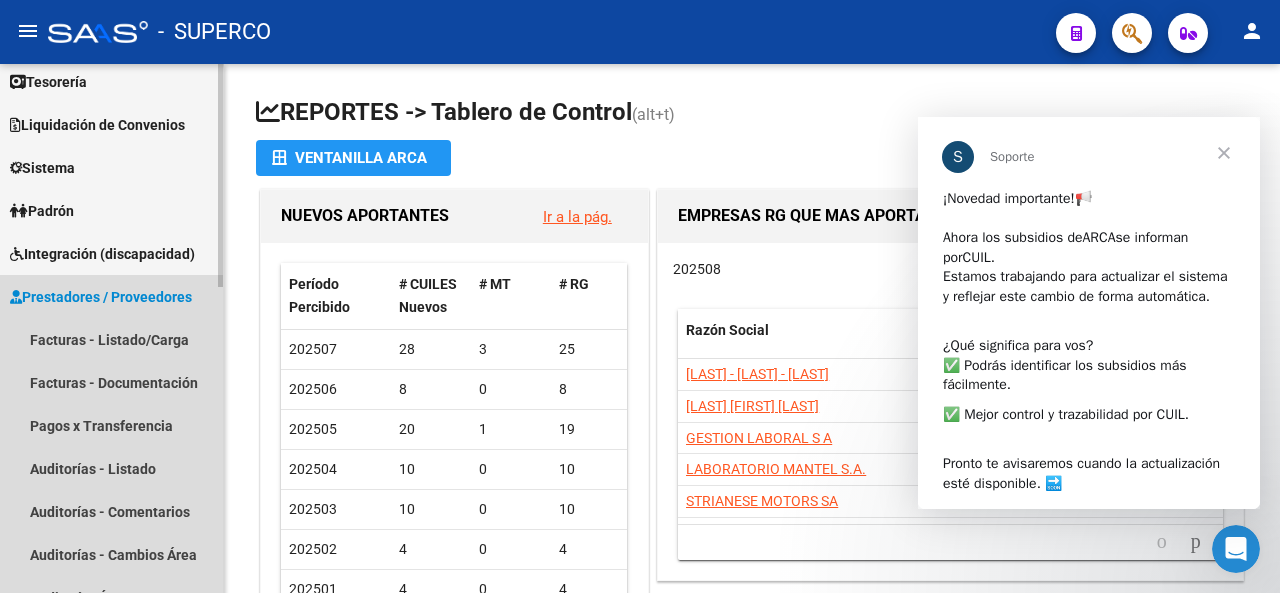 click on "Prestadores / Proveedores" at bounding box center (101, 297) 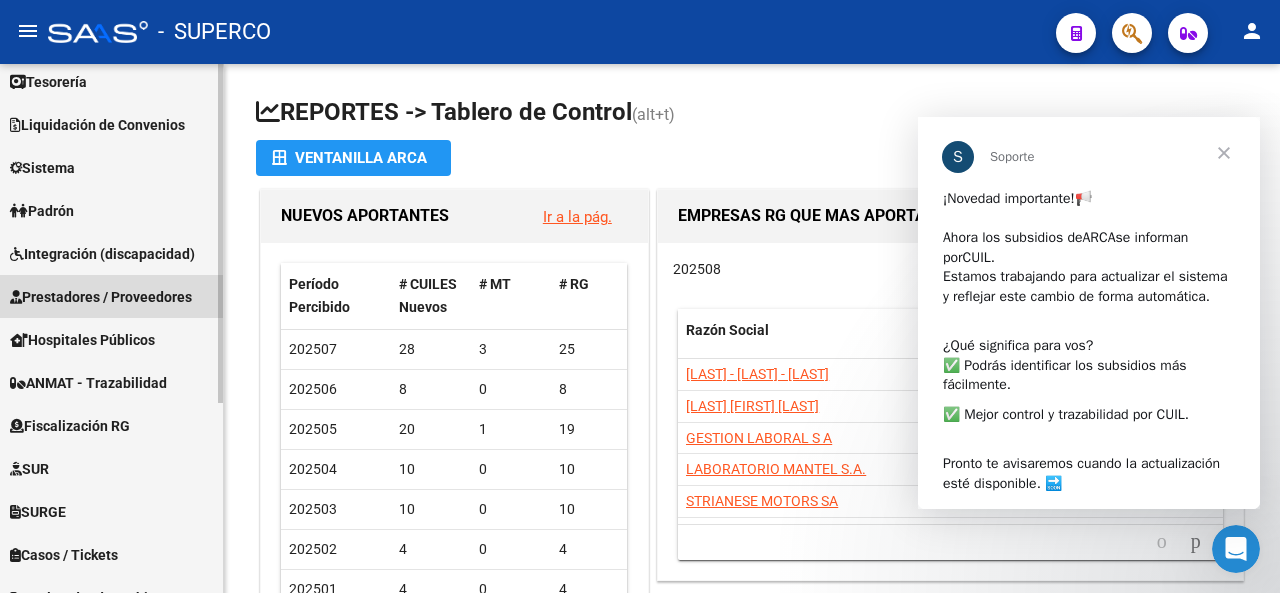 click on "Prestadores / Proveedores" at bounding box center (101, 297) 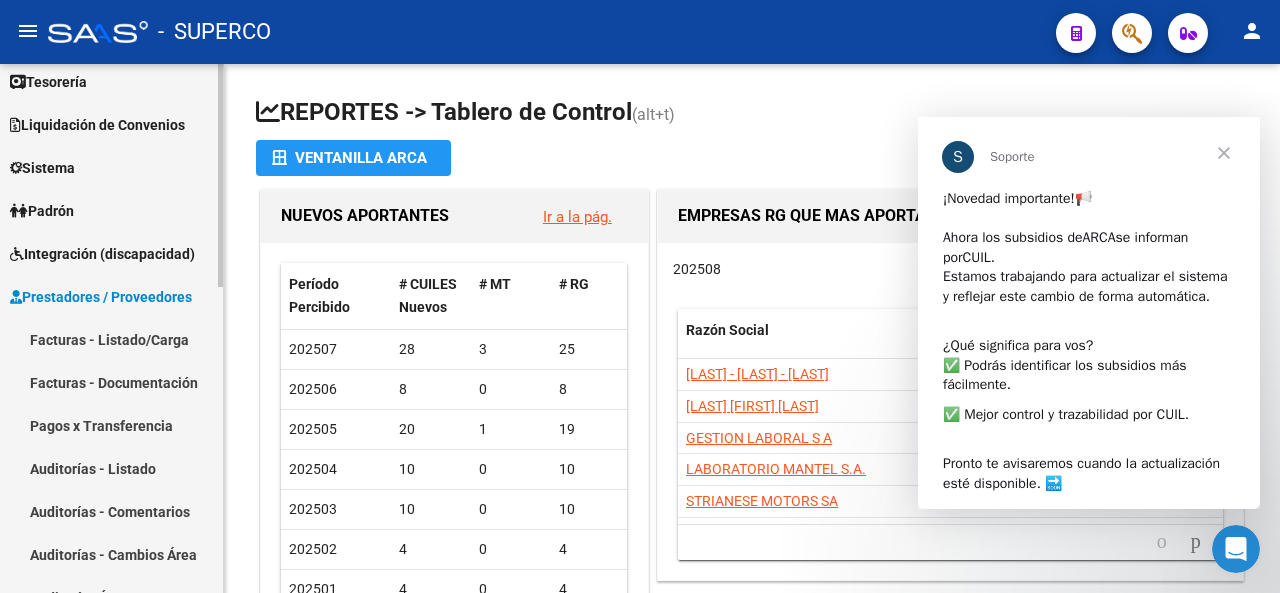 click on "Facturas - Listado/Carga" at bounding box center (111, 339) 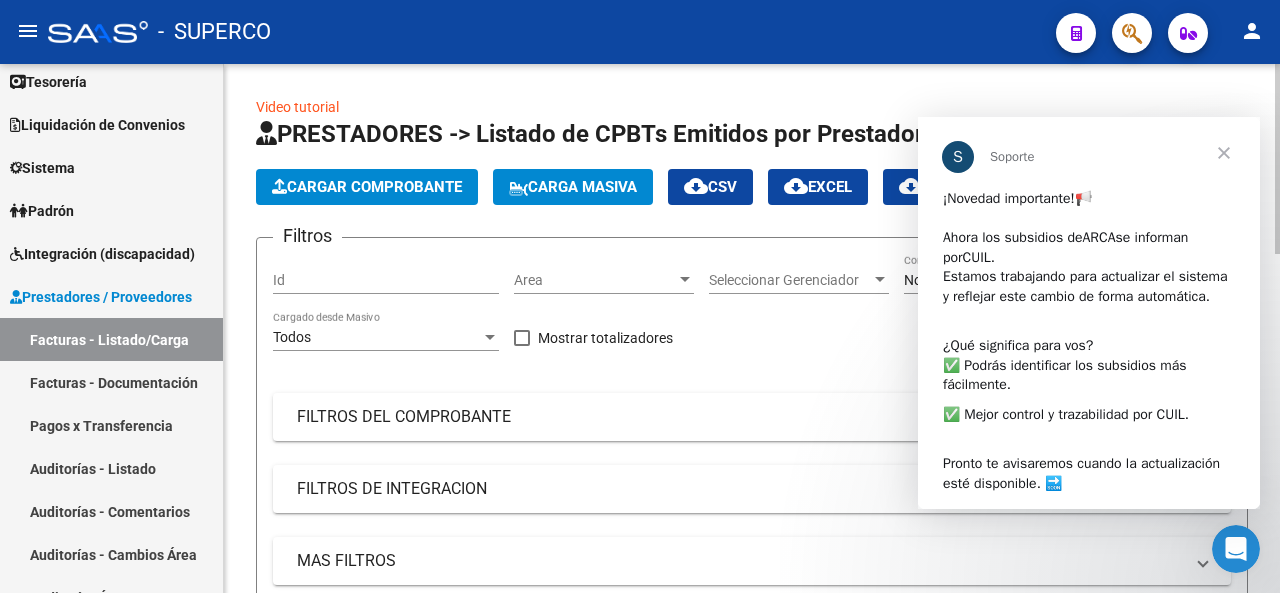 click on "Cargar Comprobante" 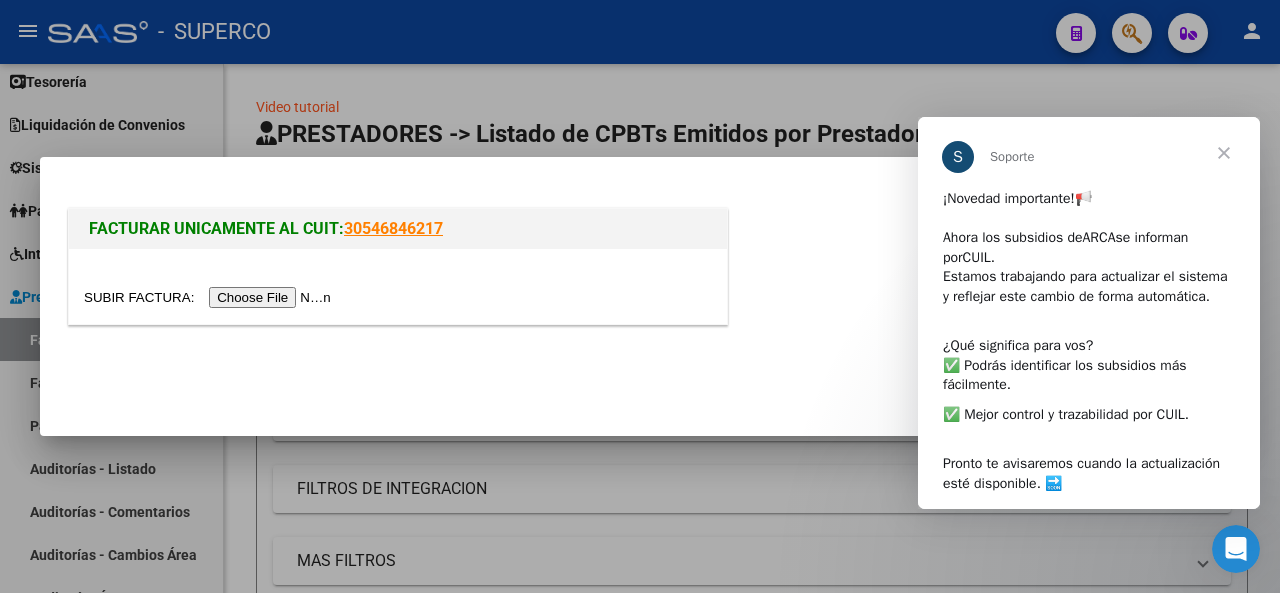 click at bounding box center [1224, 153] 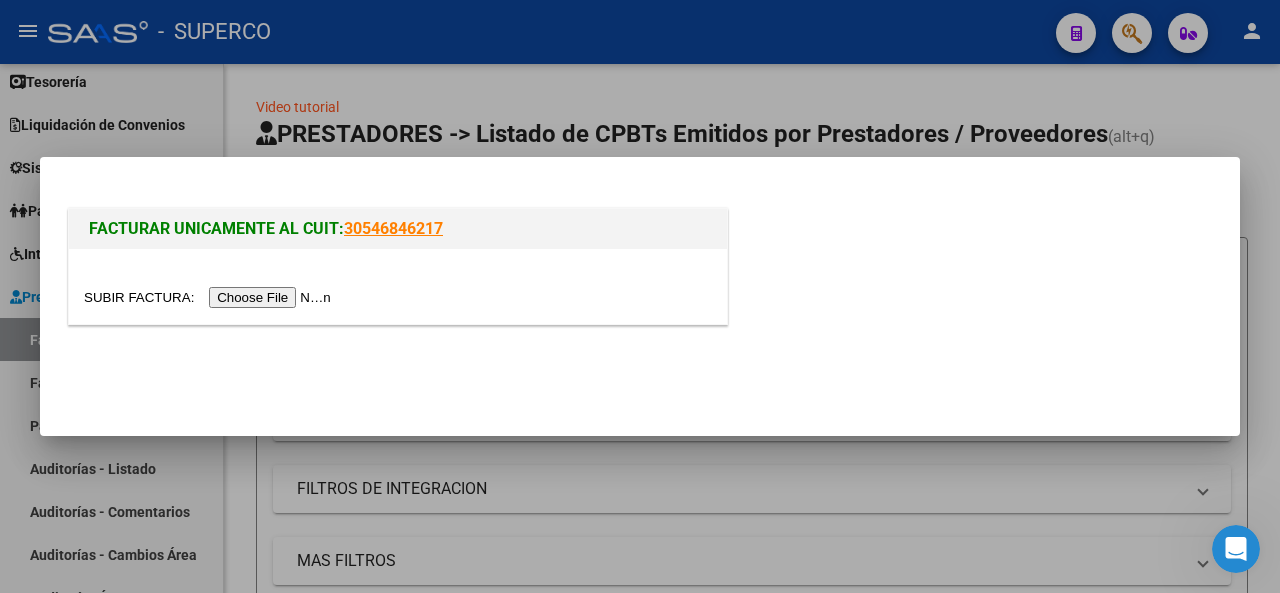 click at bounding box center [640, 296] 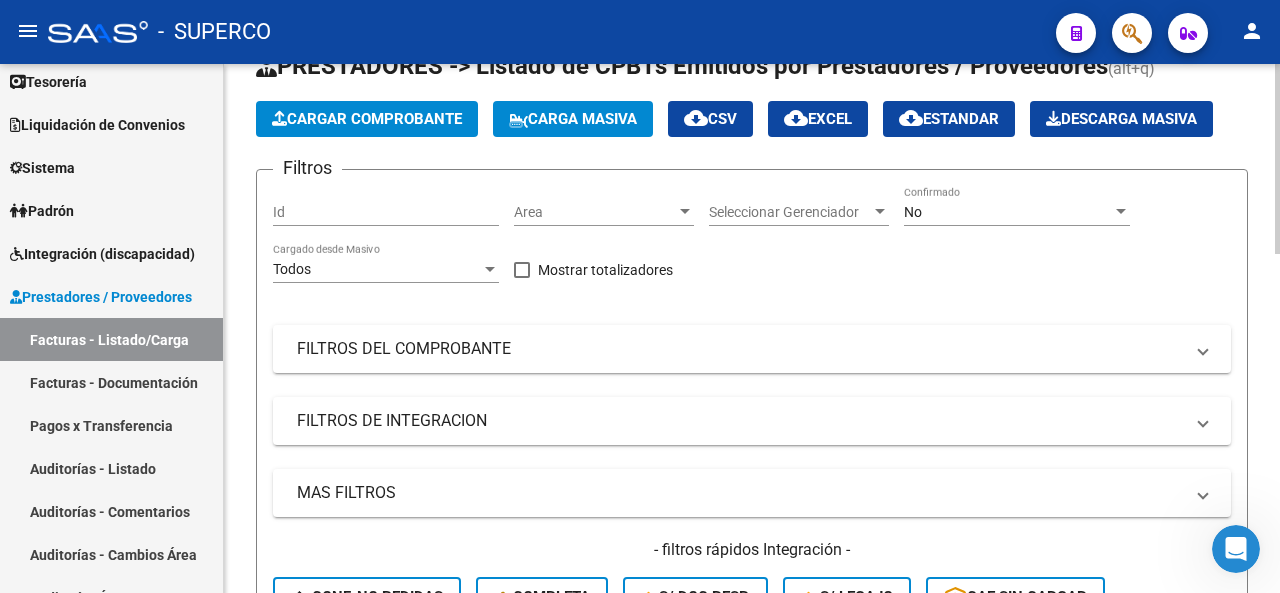 scroll, scrollTop: 0, scrollLeft: 0, axis: both 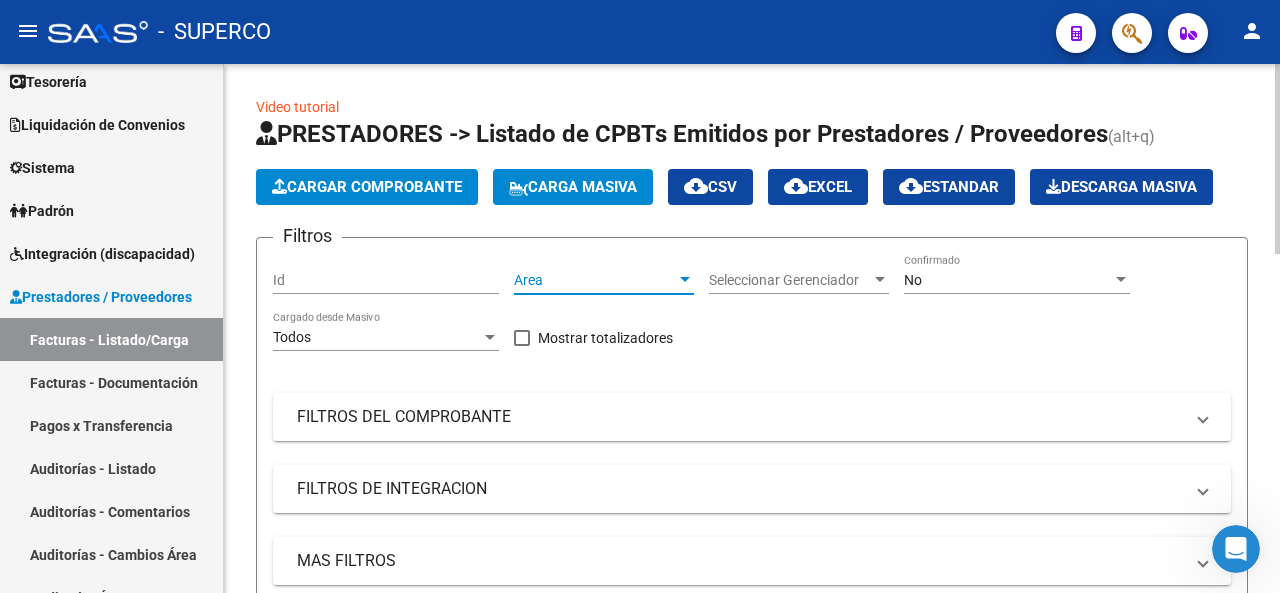 click on "Area" at bounding box center (595, 280) 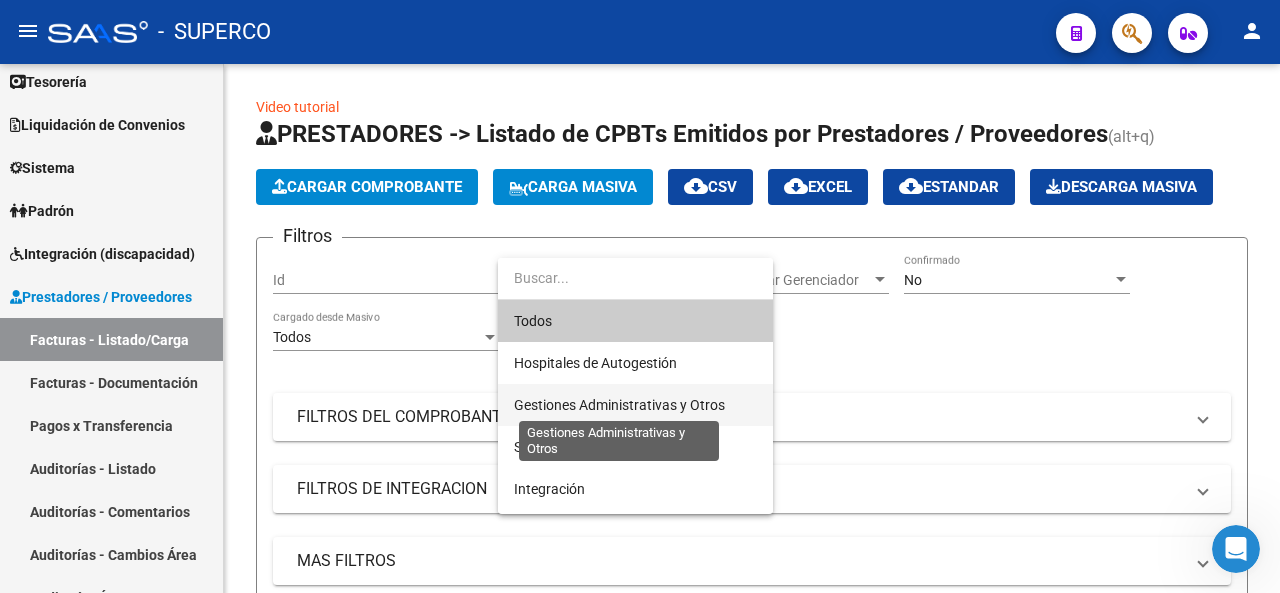 click on "Gestiones Administrativas y Otros" at bounding box center [619, 405] 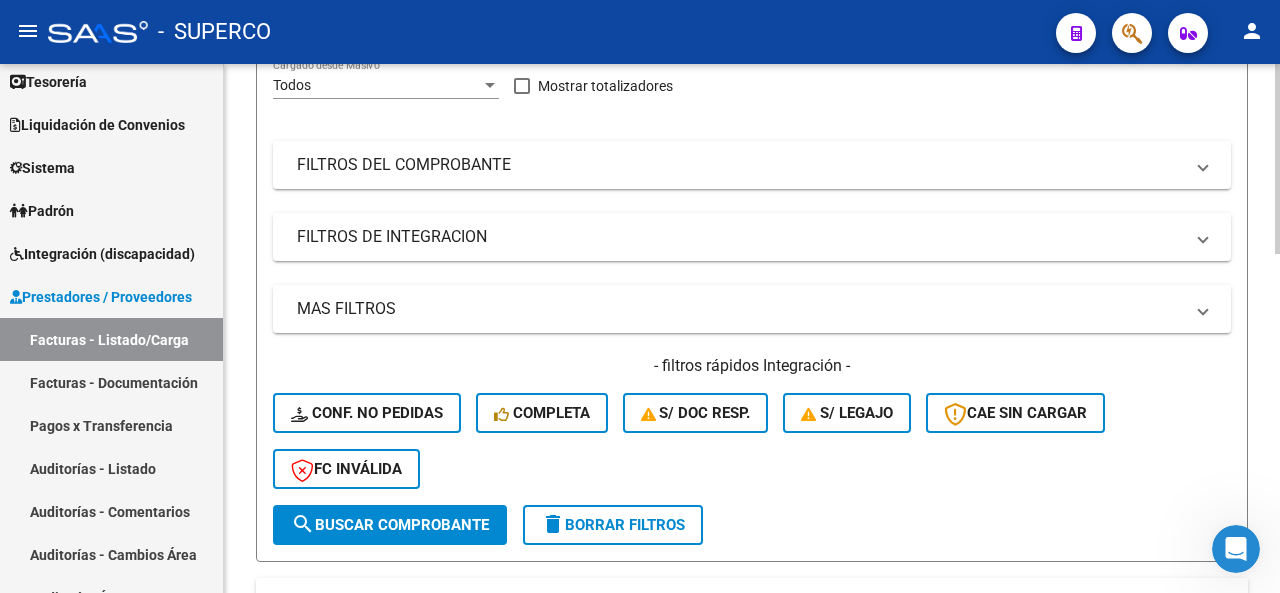 scroll, scrollTop: 400, scrollLeft: 0, axis: vertical 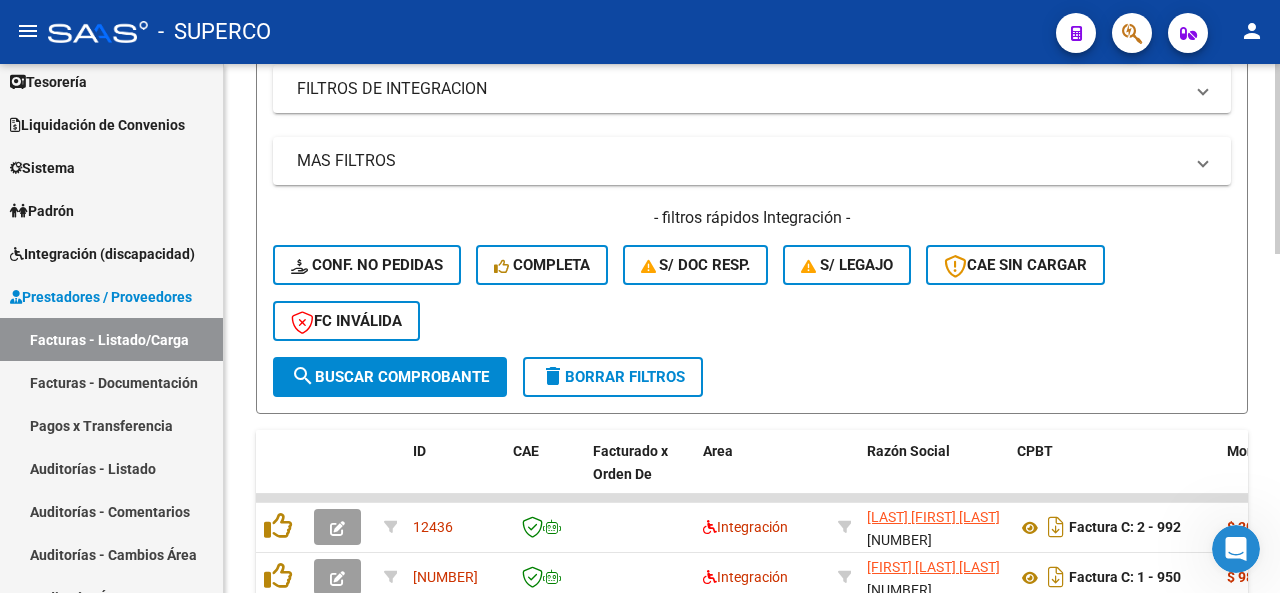 click on "search  Buscar Comprobante" 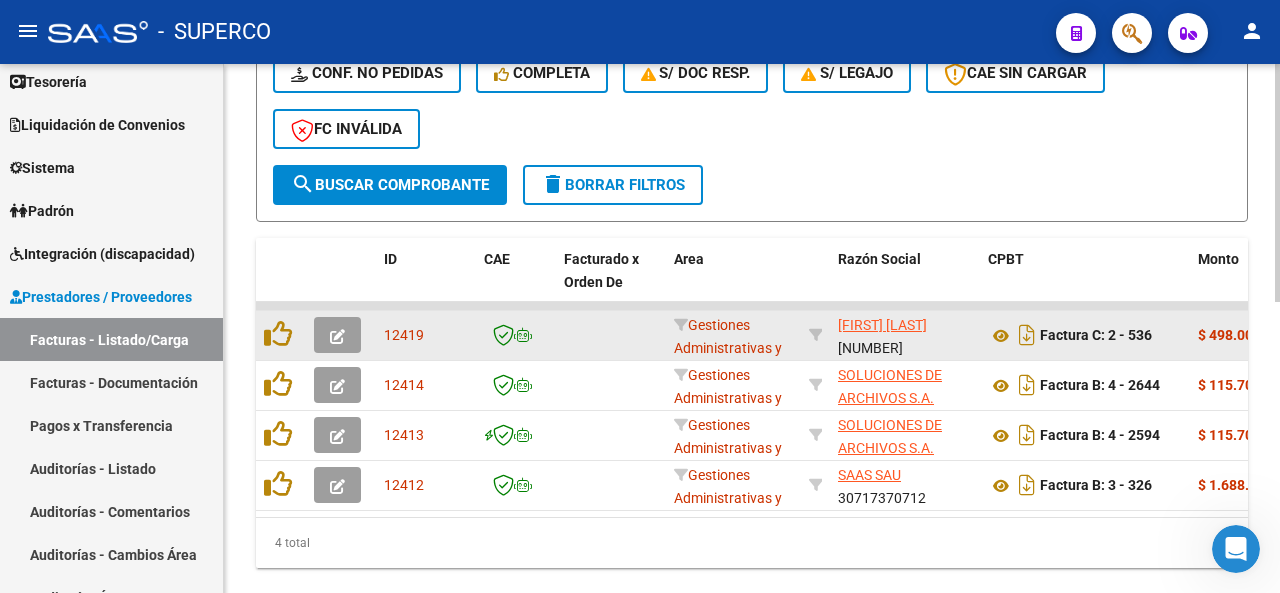 scroll, scrollTop: 600, scrollLeft: 0, axis: vertical 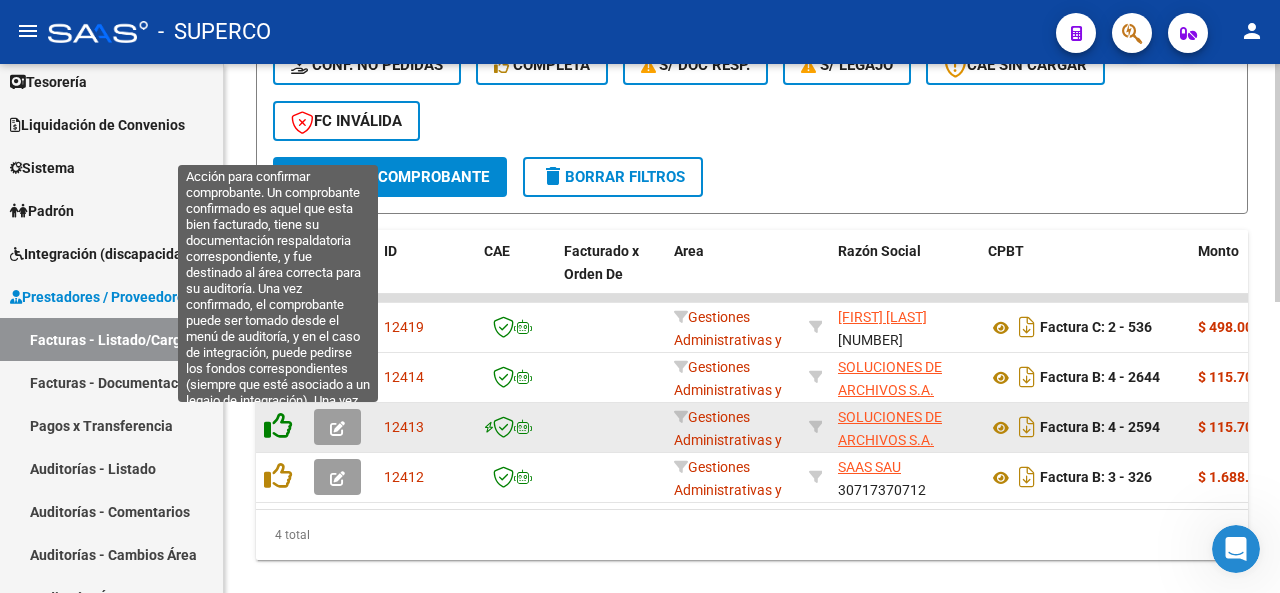 click 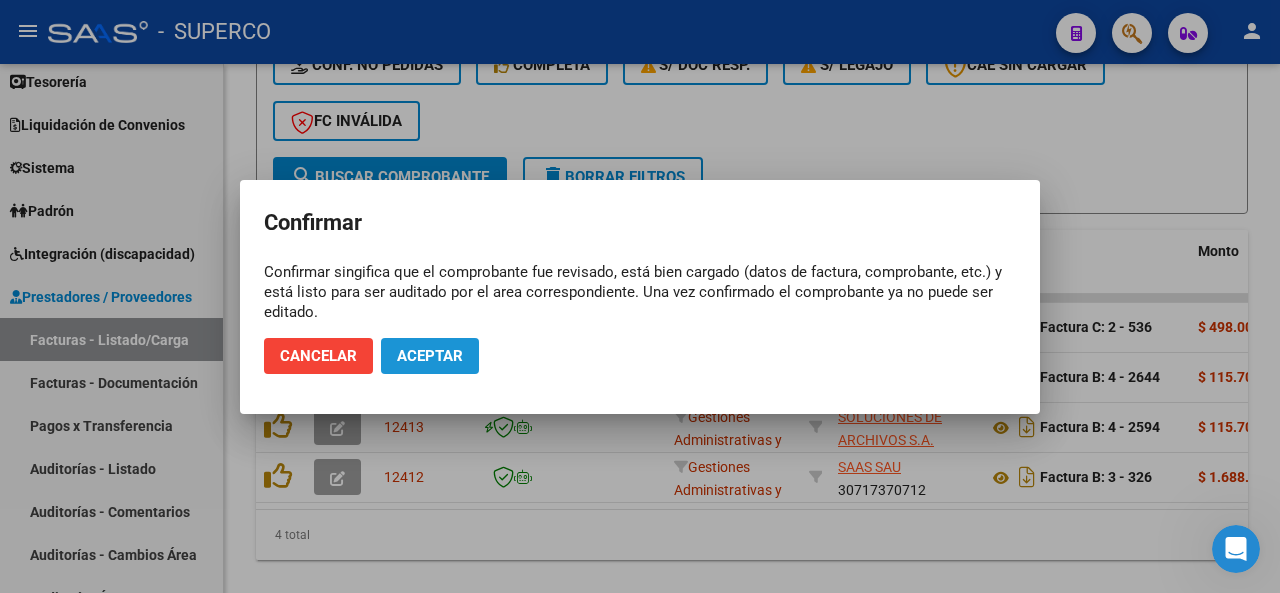 click on "Aceptar" 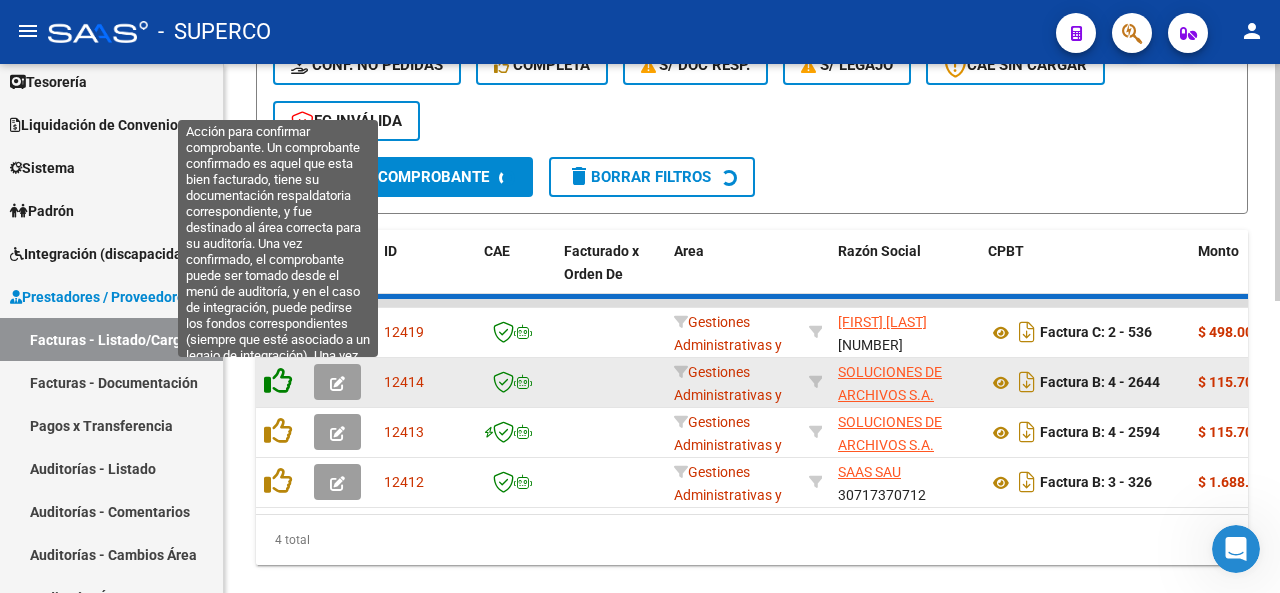 scroll, scrollTop: 594, scrollLeft: 0, axis: vertical 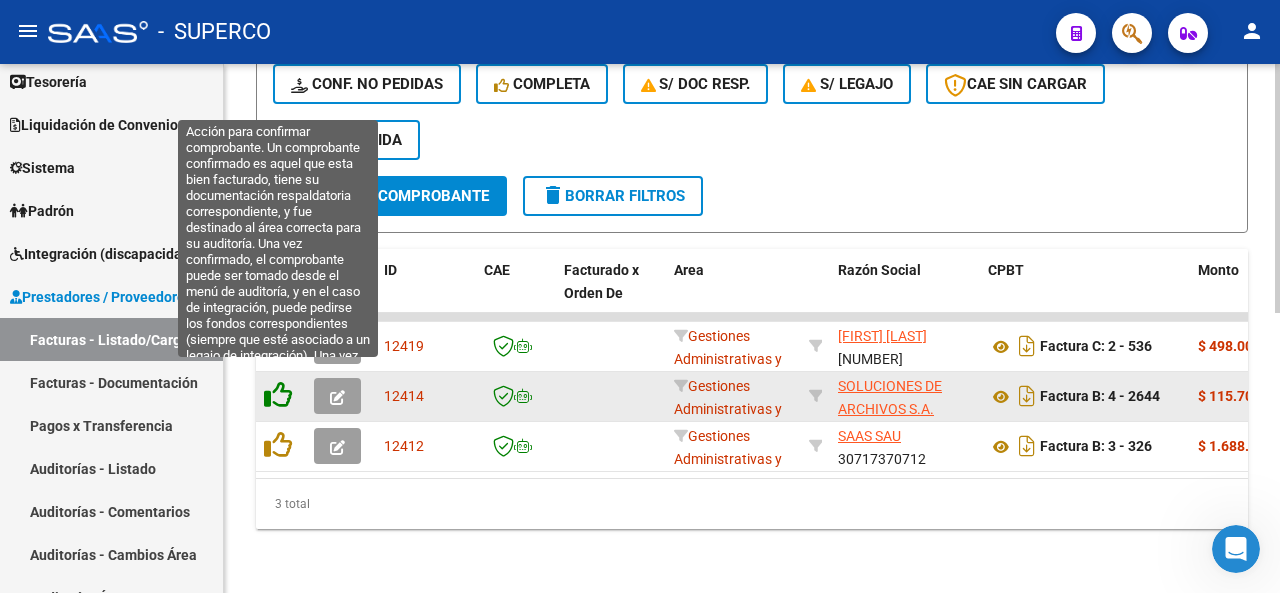 click 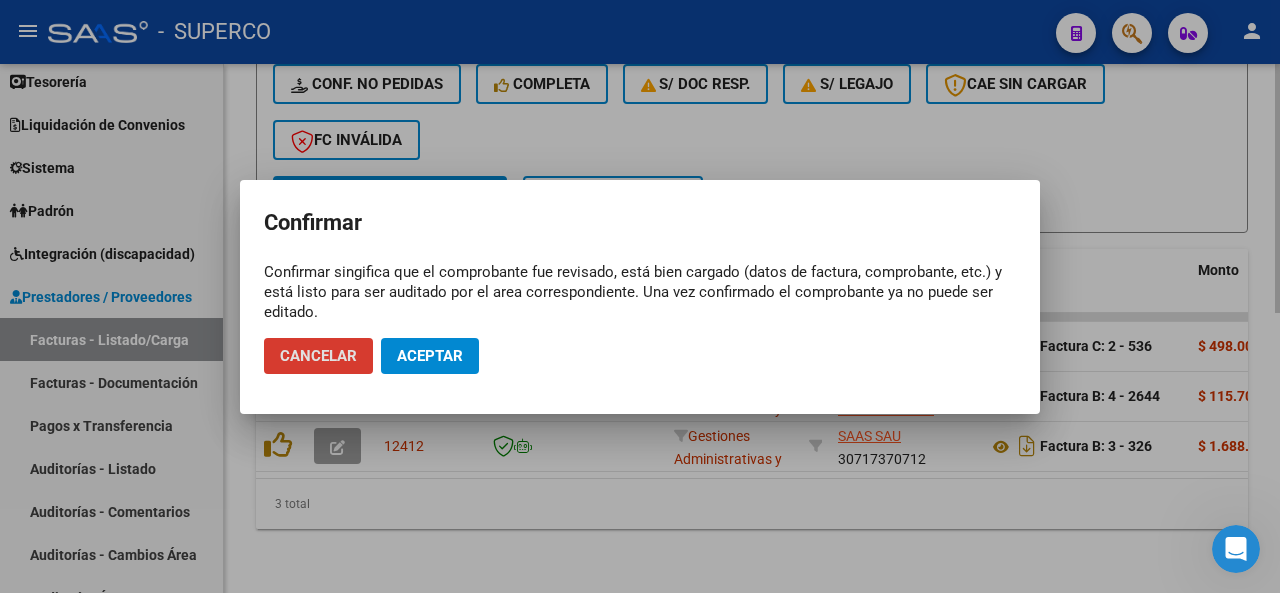 click at bounding box center [640, 296] 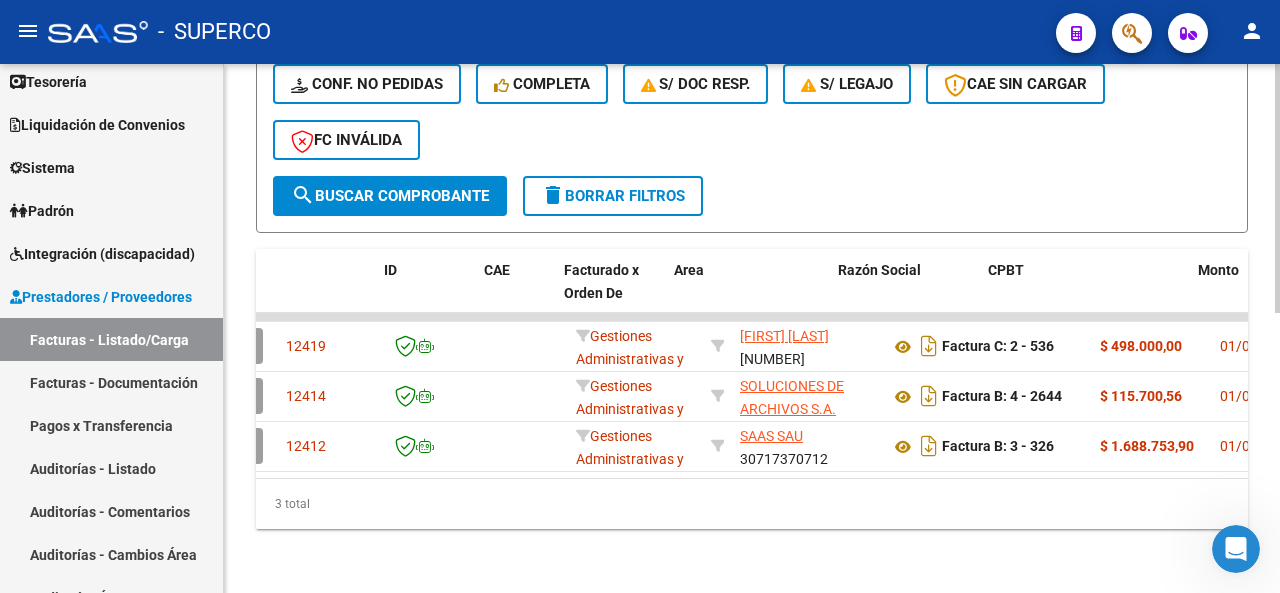 scroll, scrollTop: 0, scrollLeft: 0, axis: both 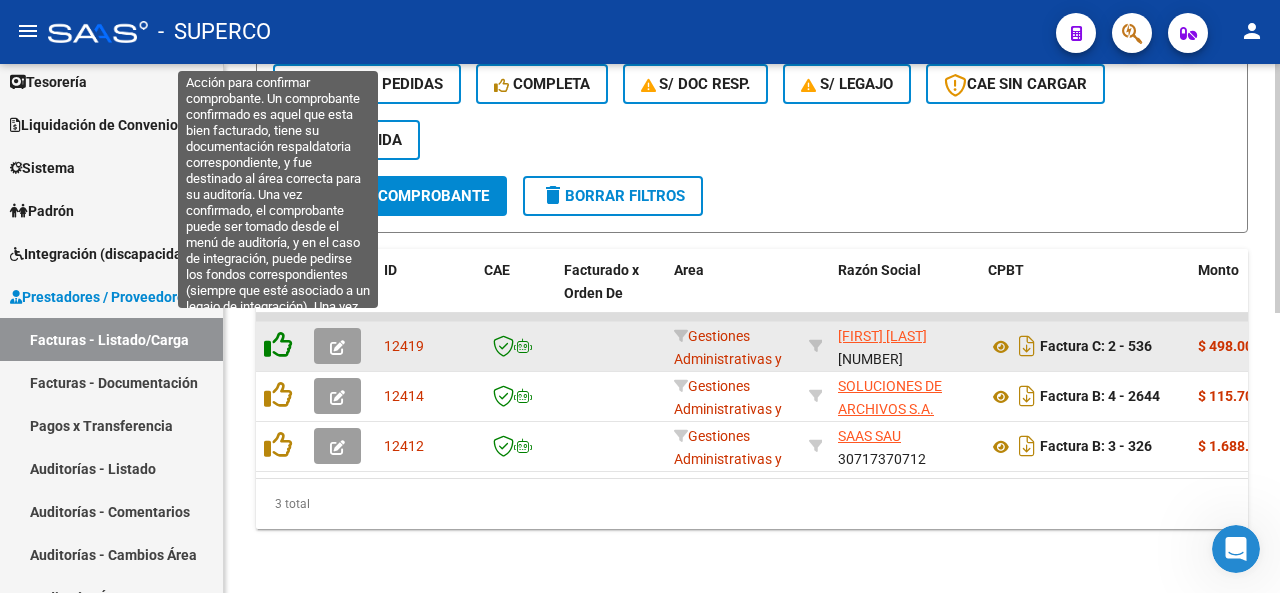 click 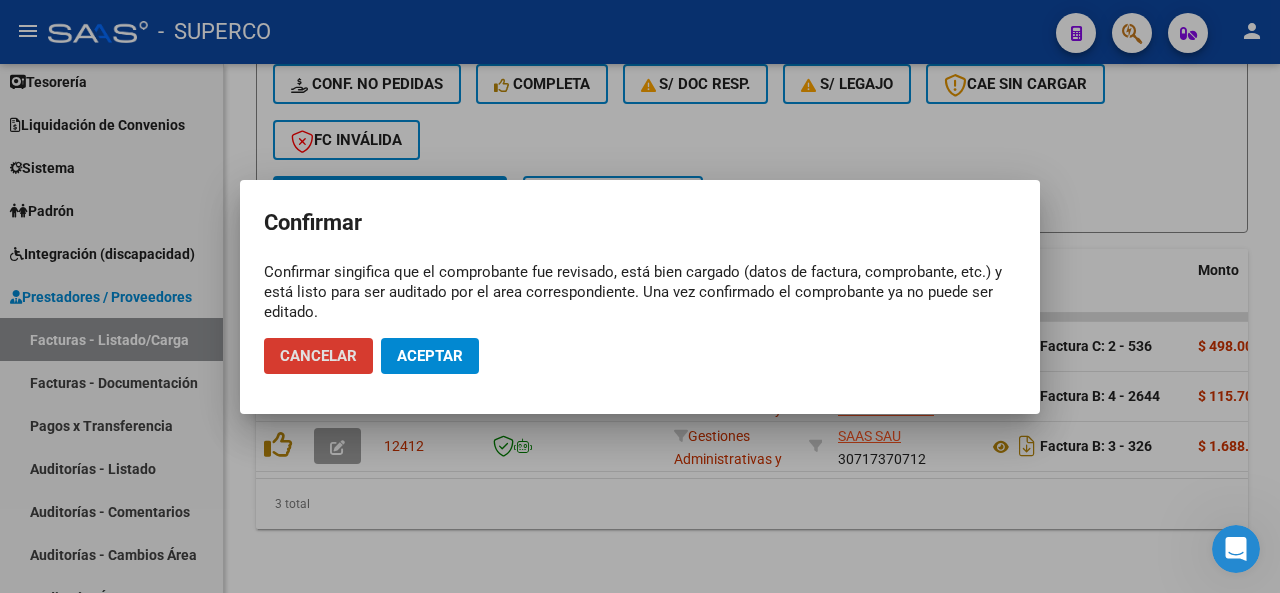 click on "Aceptar" 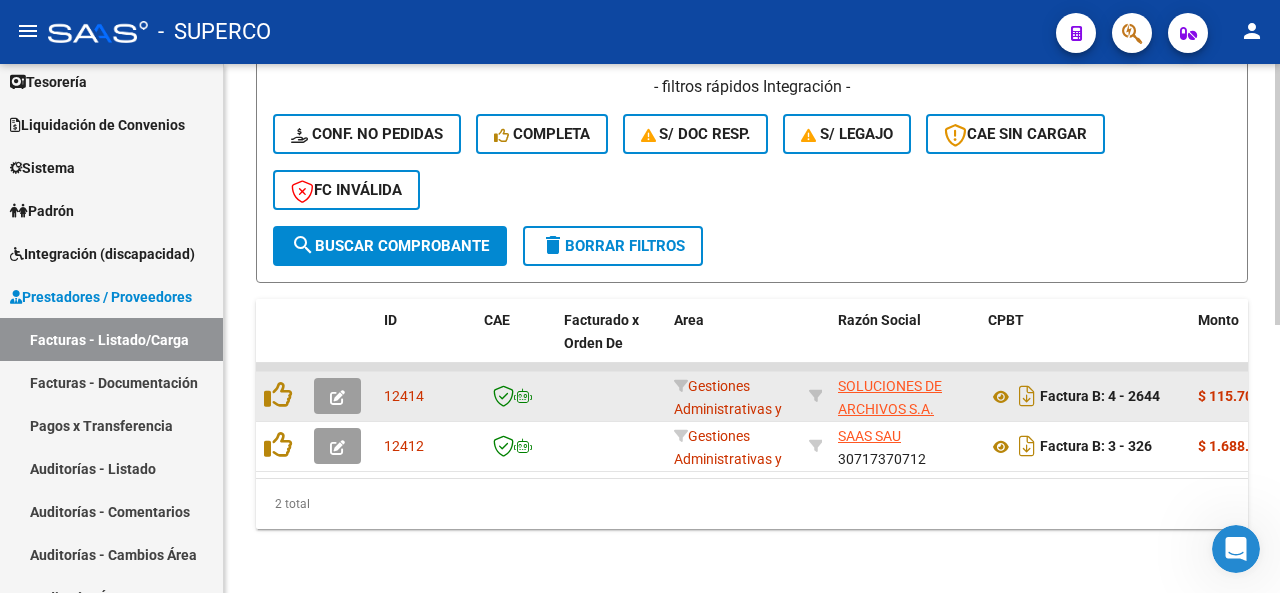 scroll, scrollTop: 544, scrollLeft: 0, axis: vertical 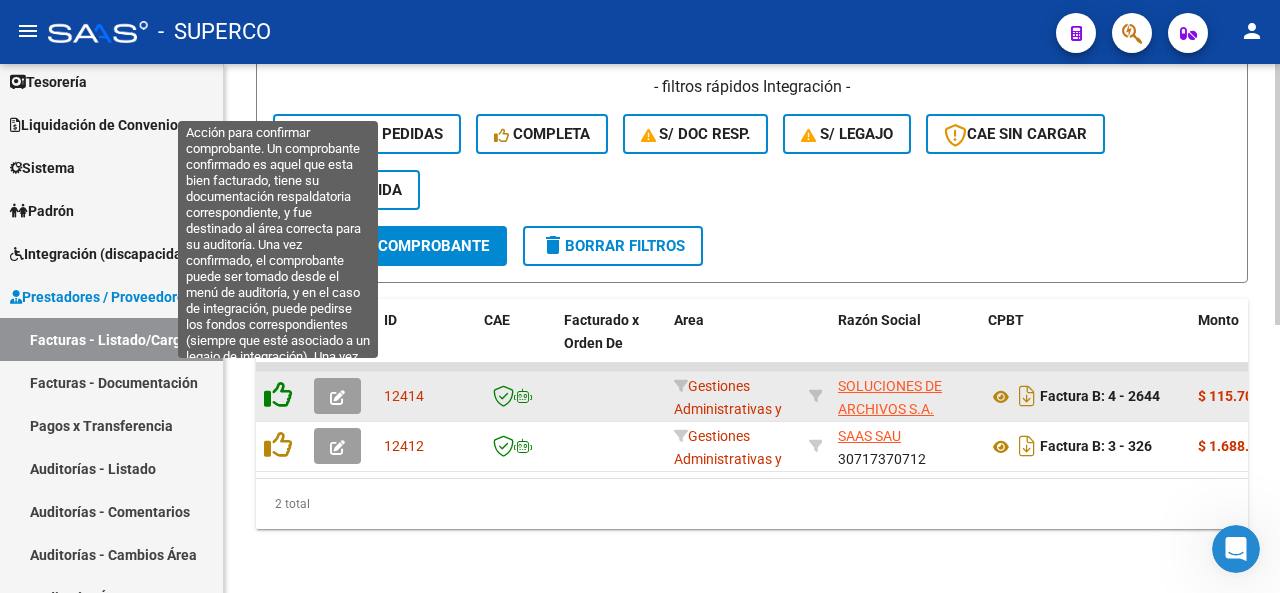 click 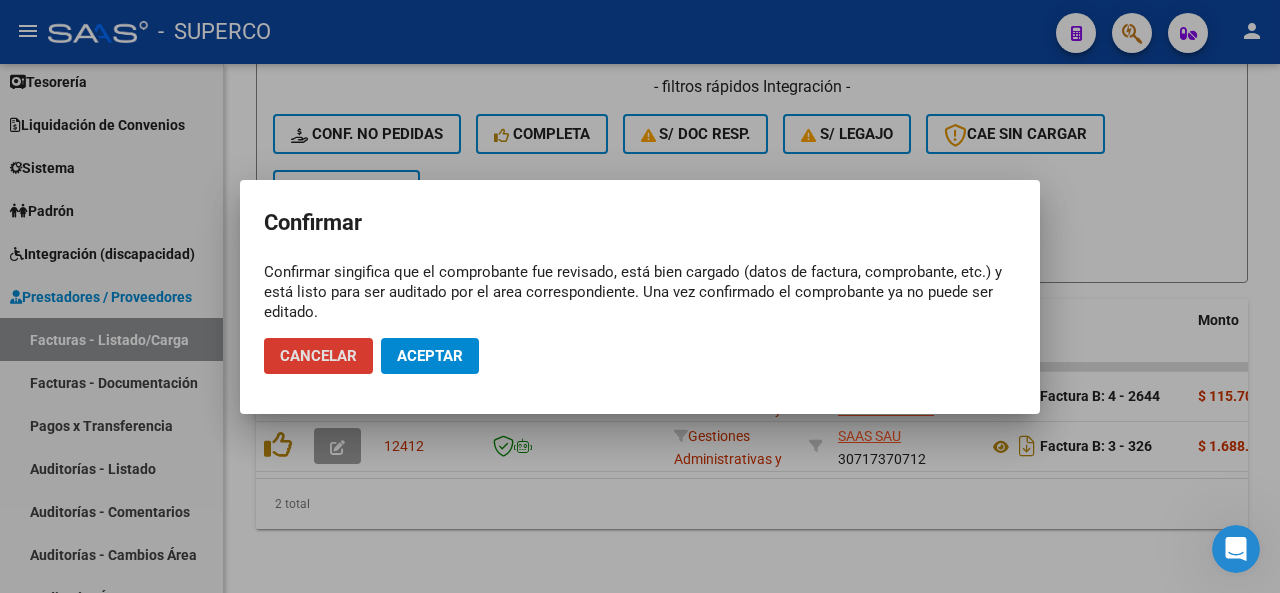 click on "Aceptar" 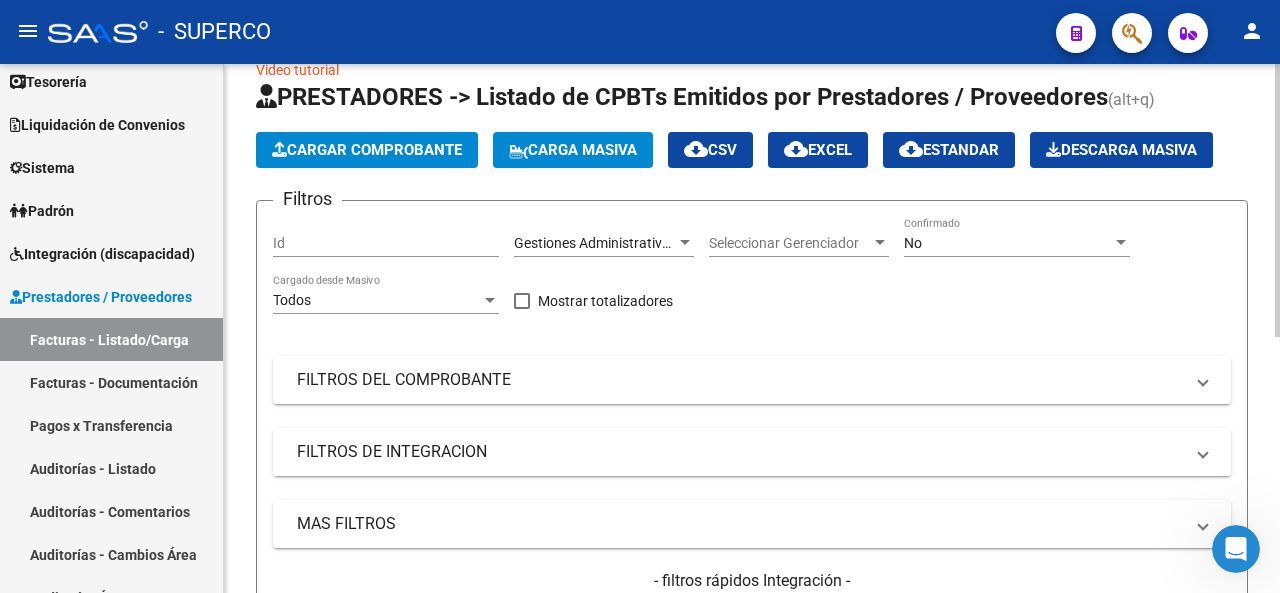scroll, scrollTop: 0, scrollLeft: 0, axis: both 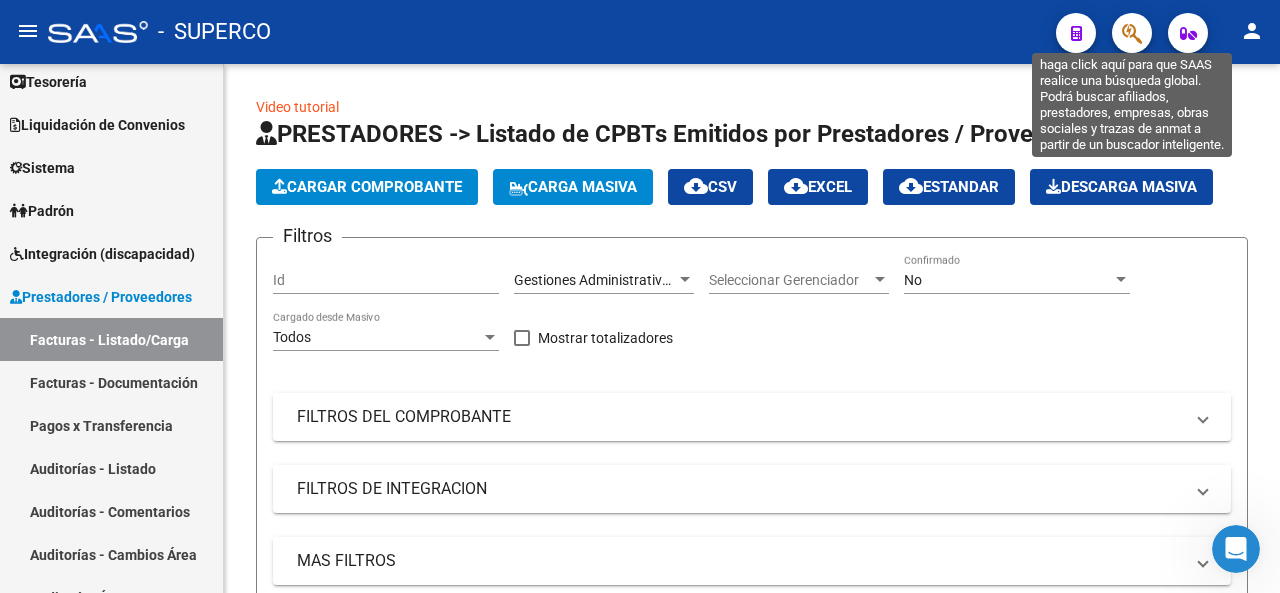 click 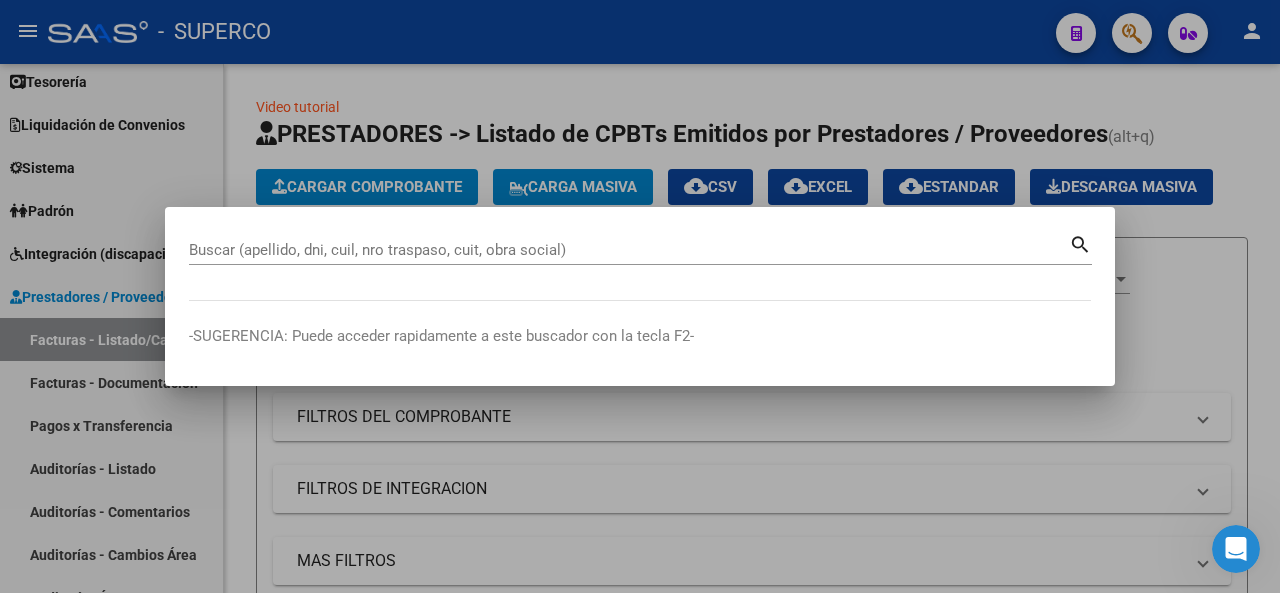 drag, startPoint x: 258, startPoint y: 270, endPoint x: 253, endPoint y: 255, distance: 15.811388 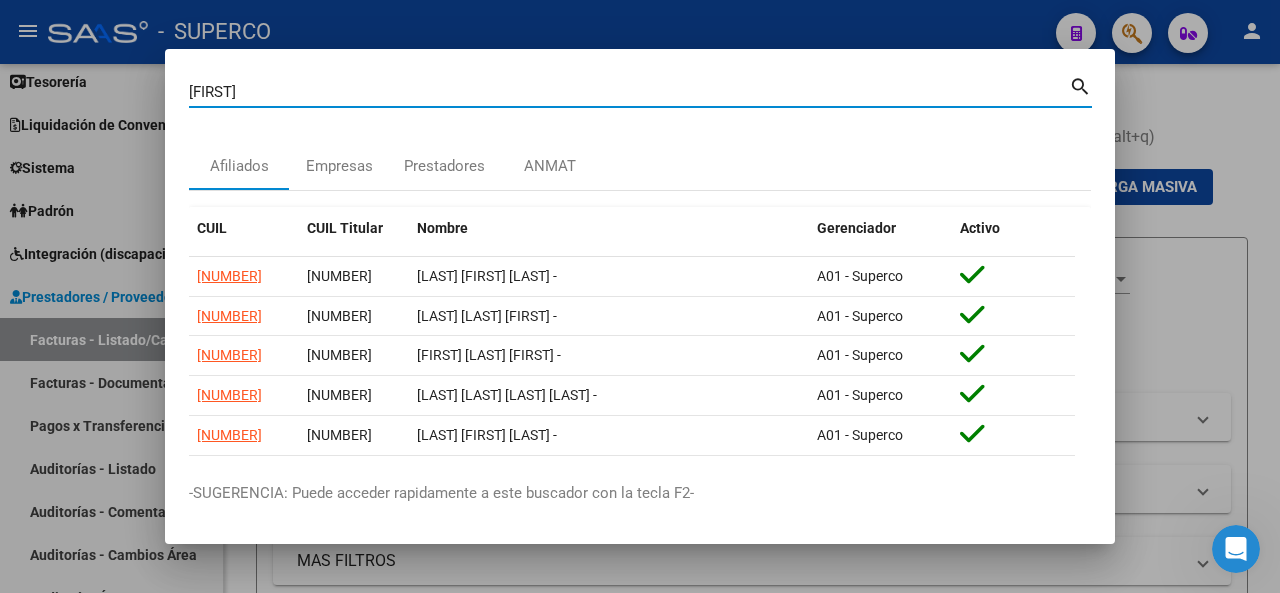 click on "[FIRST]" at bounding box center (629, 92) 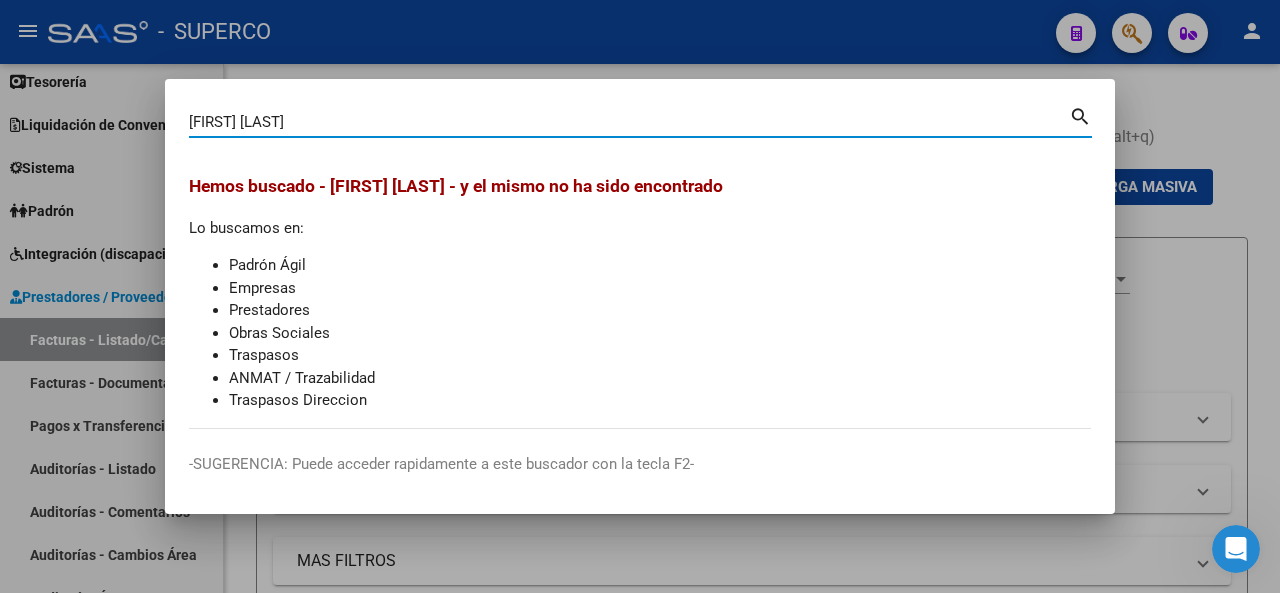click on "[FIRST] [LAST] Buscar (apellido, dni, cuil, nro traspaso, cuit, obra social)" at bounding box center [629, 122] 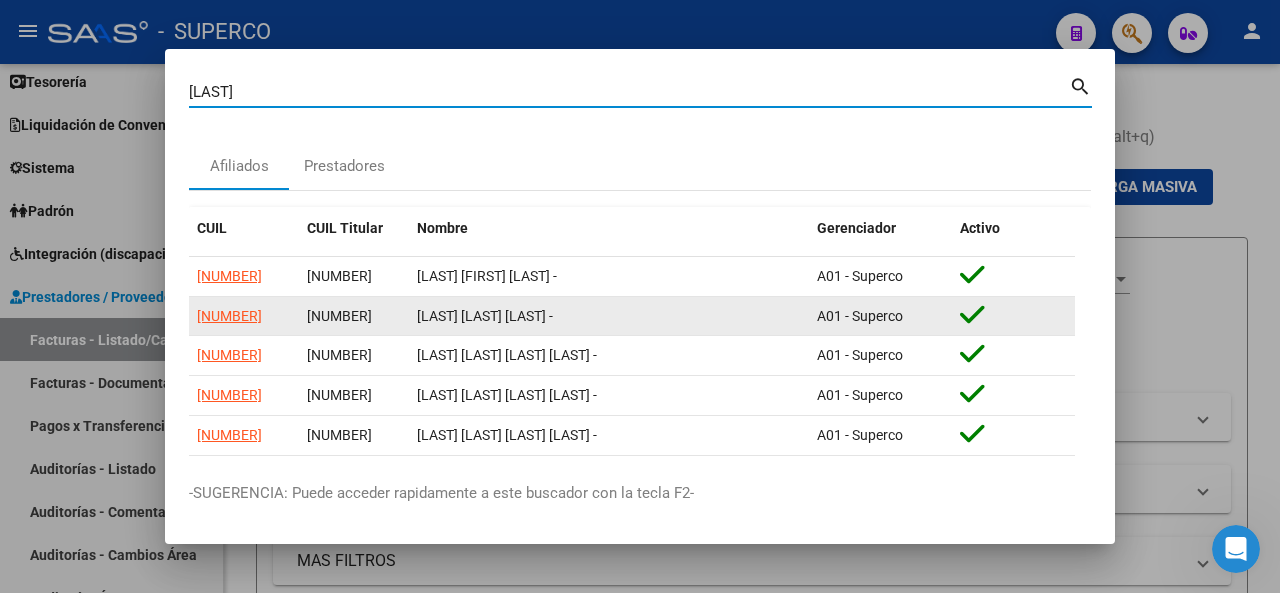 scroll, scrollTop: 86, scrollLeft: 0, axis: vertical 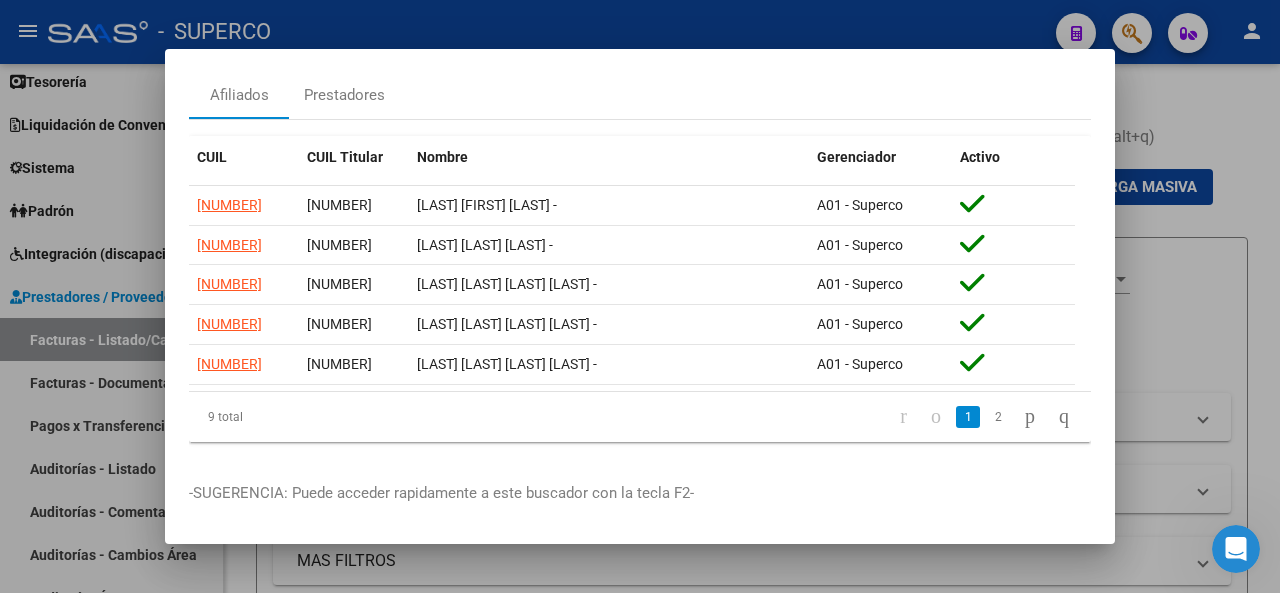 click 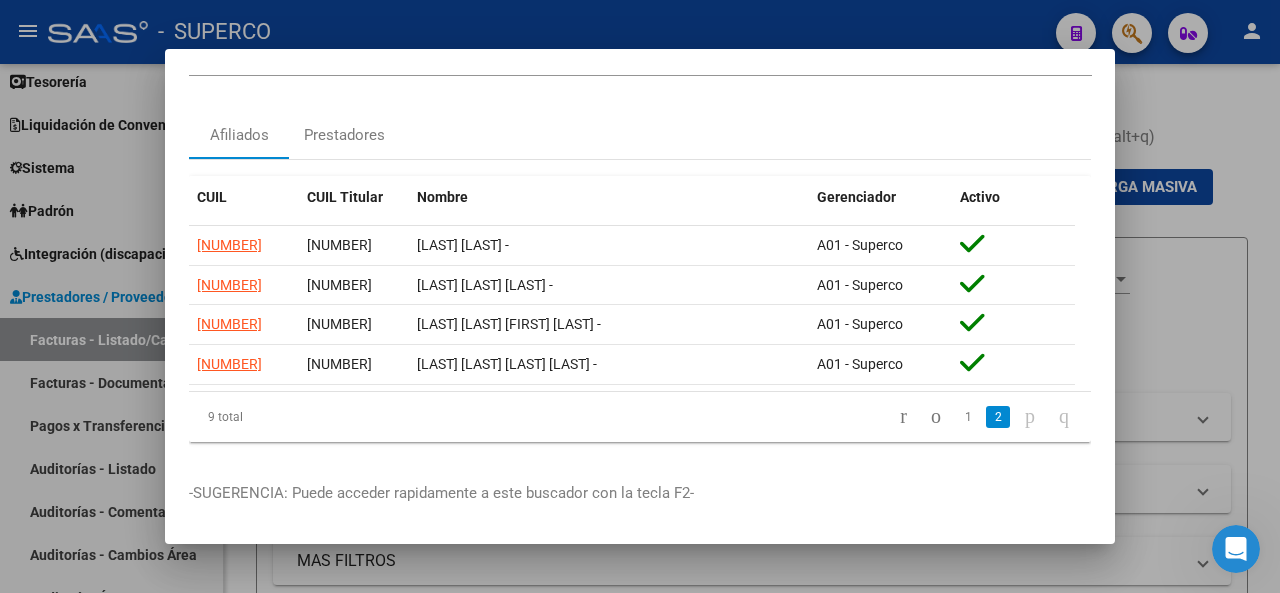 scroll, scrollTop: 46, scrollLeft: 0, axis: vertical 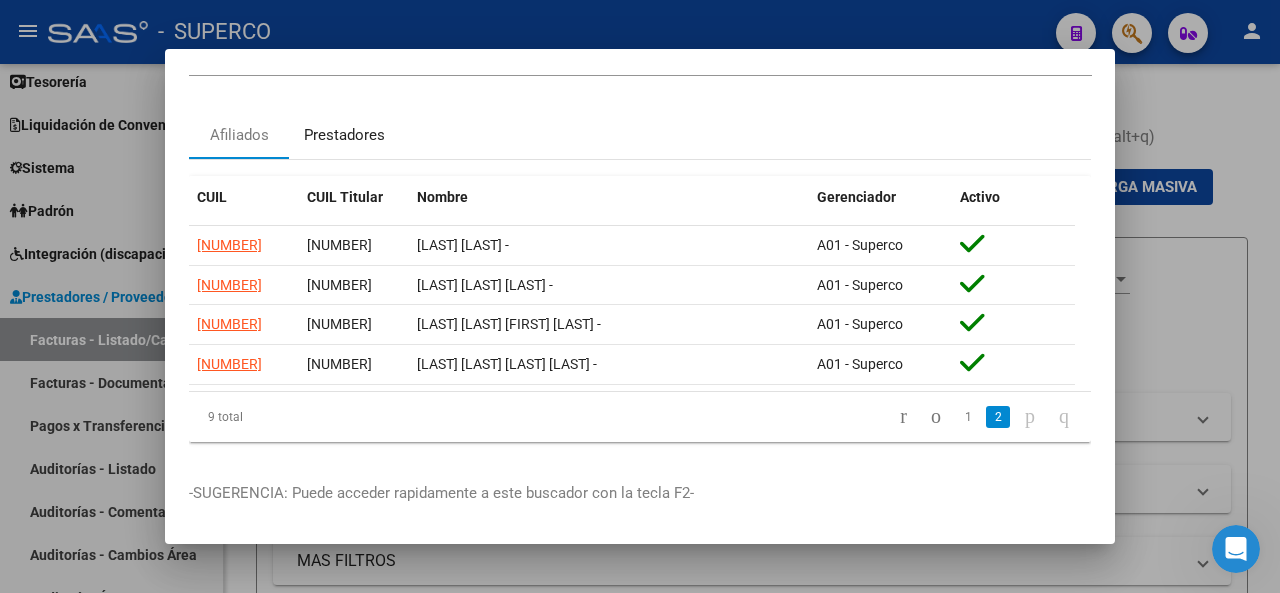click on "Prestadores" at bounding box center [344, 135] 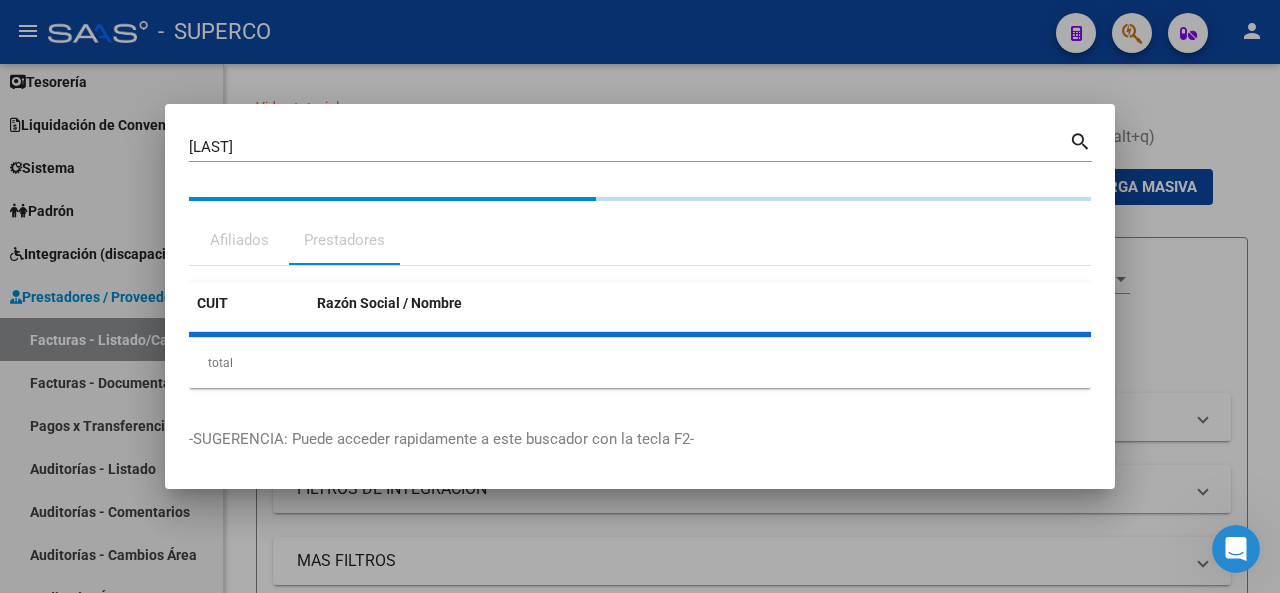 scroll, scrollTop: 0, scrollLeft: 0, axis: both 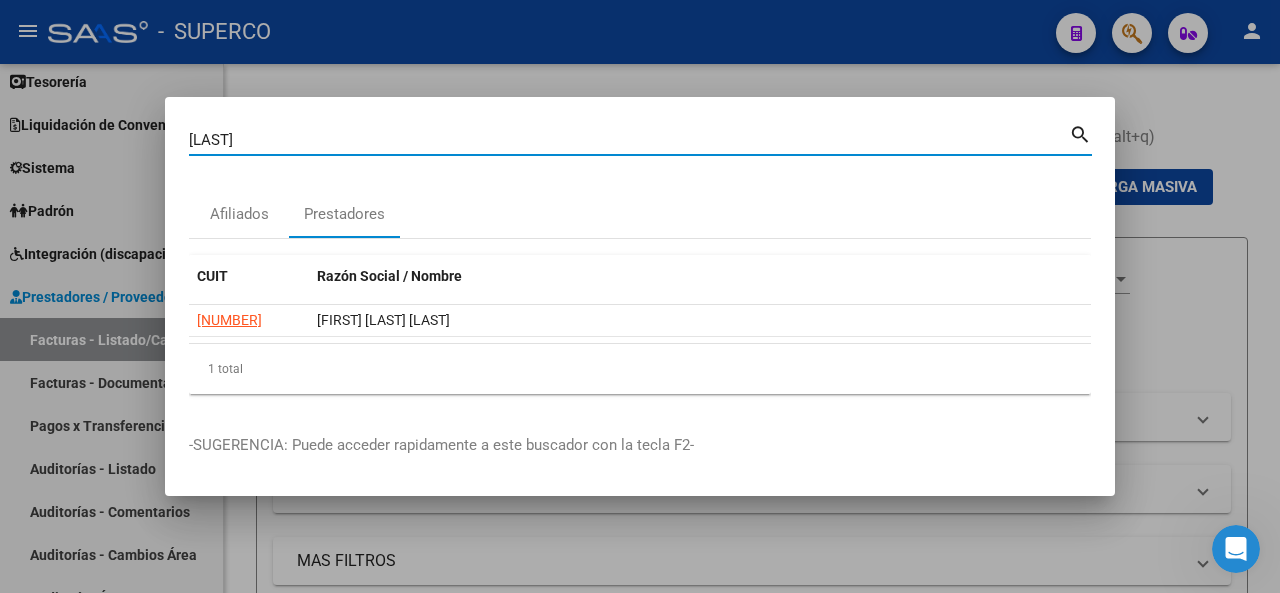 drag, startPoint x: 248, startPoint y: 147, endPoint x: 108, endPoint y: 144, distance: 140.03214 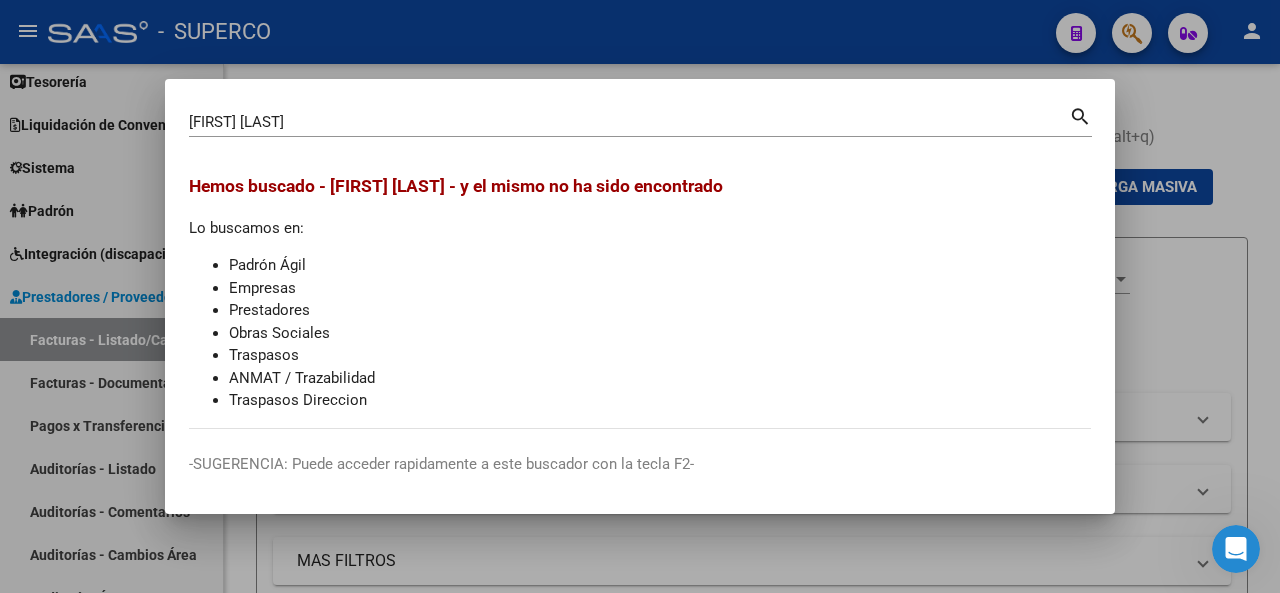 click on "search" at bounding box center (1080, 115) 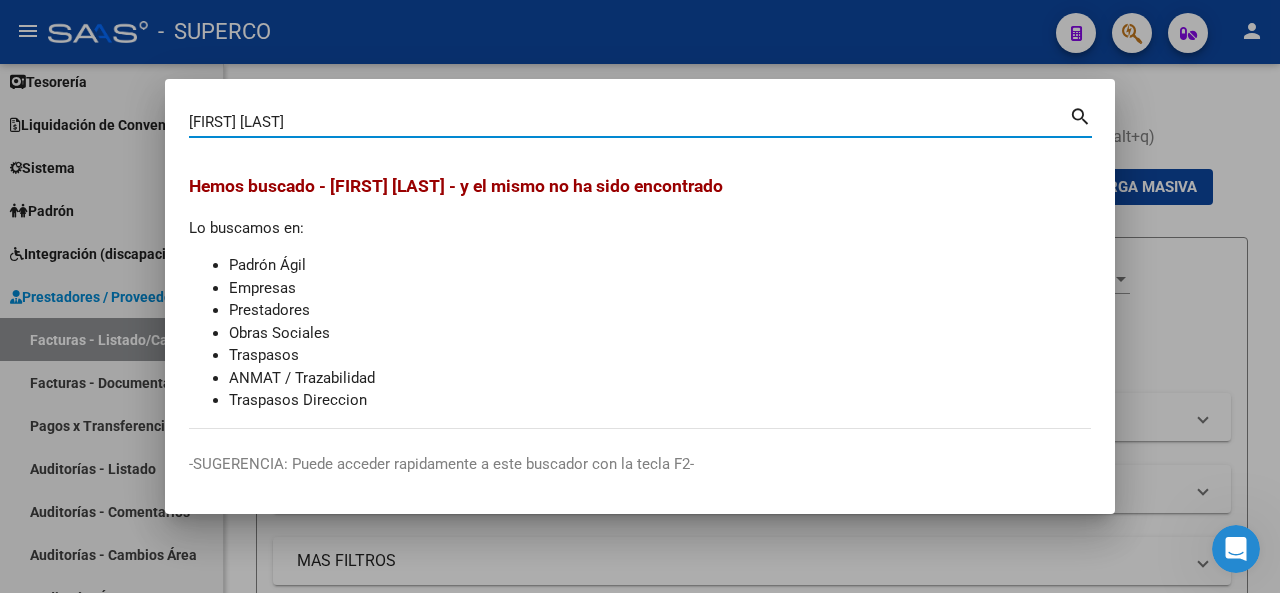 drag, startPoint x: 335, startPoint y: 115, endPoint x: 319, endPoint y: 115, distance: 16 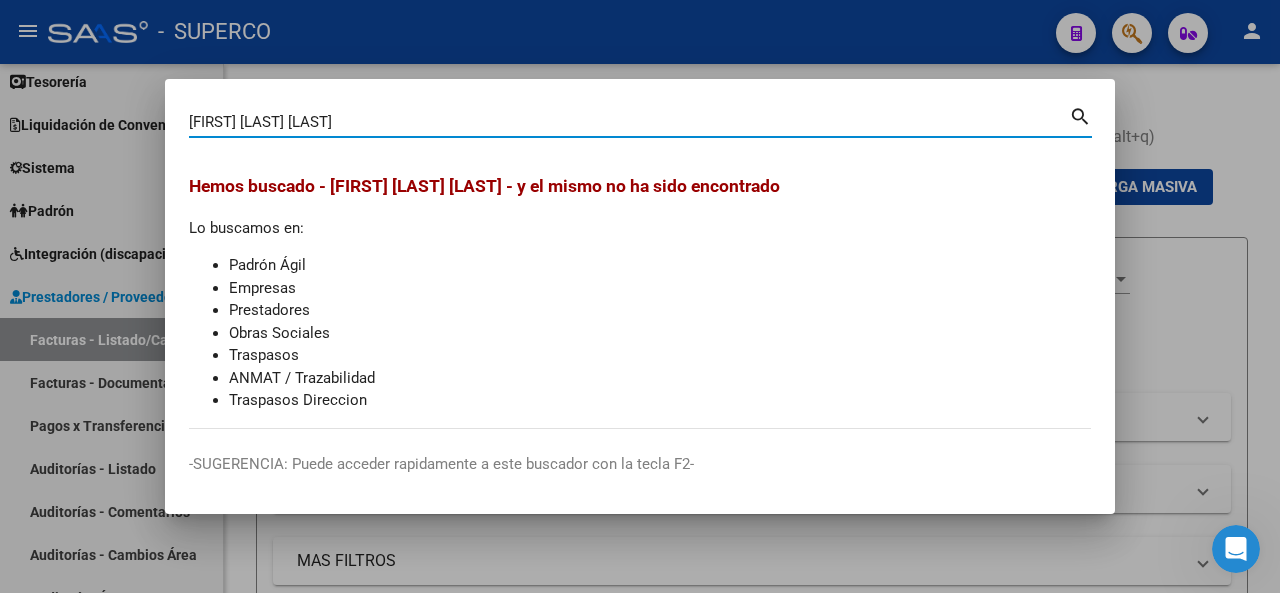 type on "[FIRST] [LAST] [LAST]" 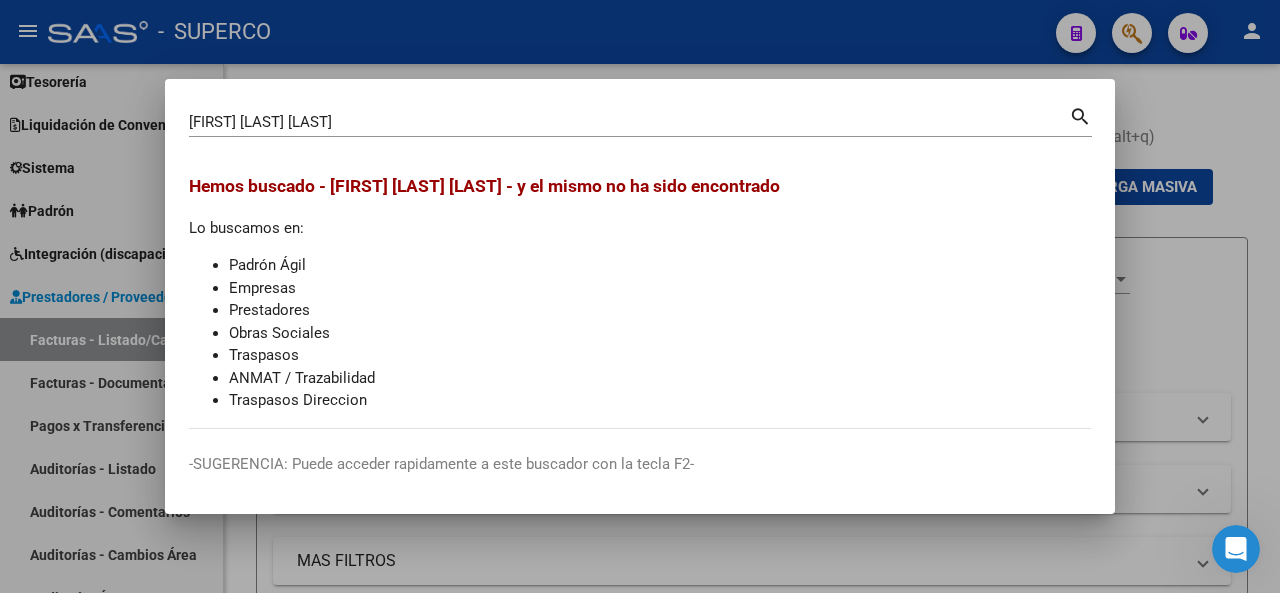 click on "search" at bounding box center (1080, 115) 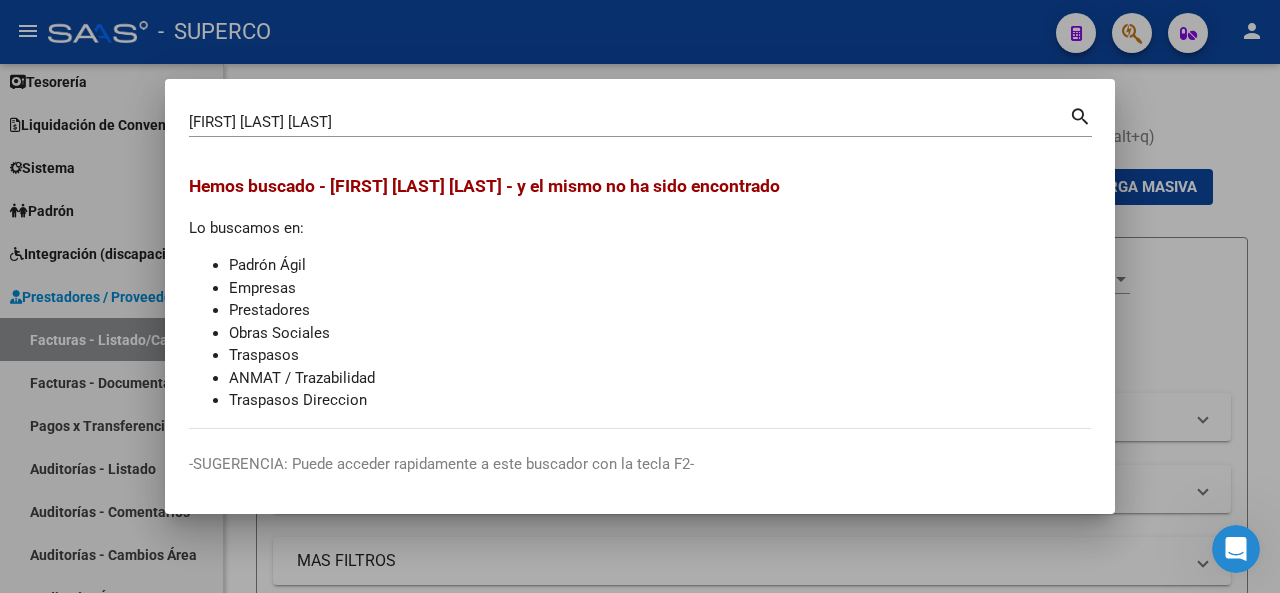 click at bounding box center (640, 296) 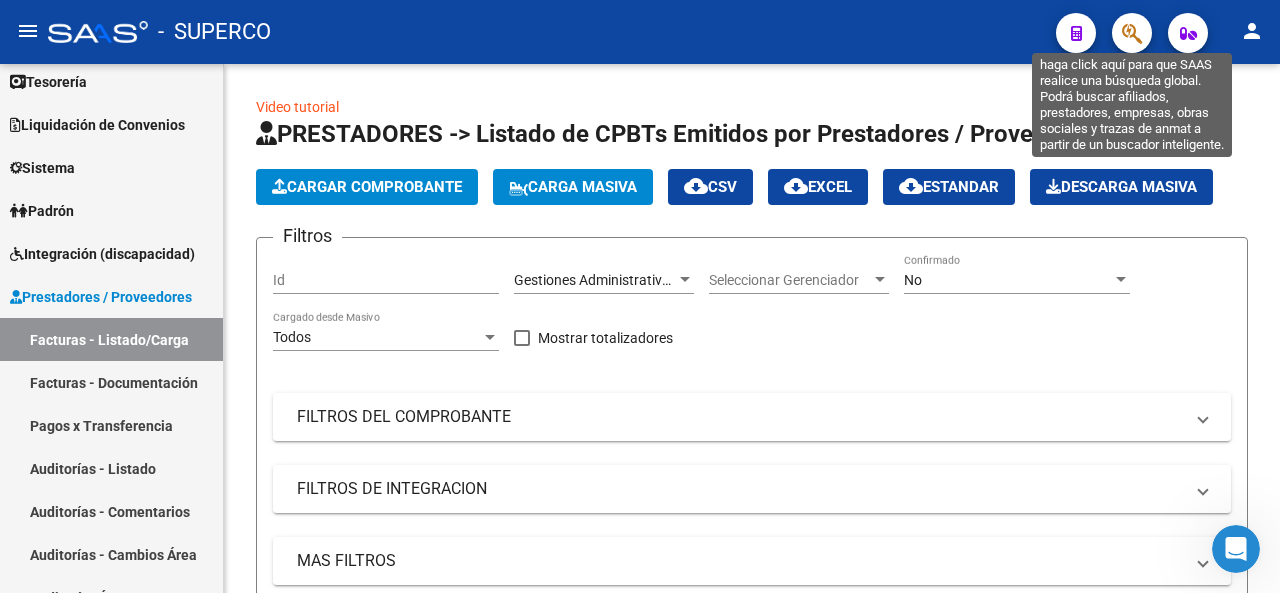 click 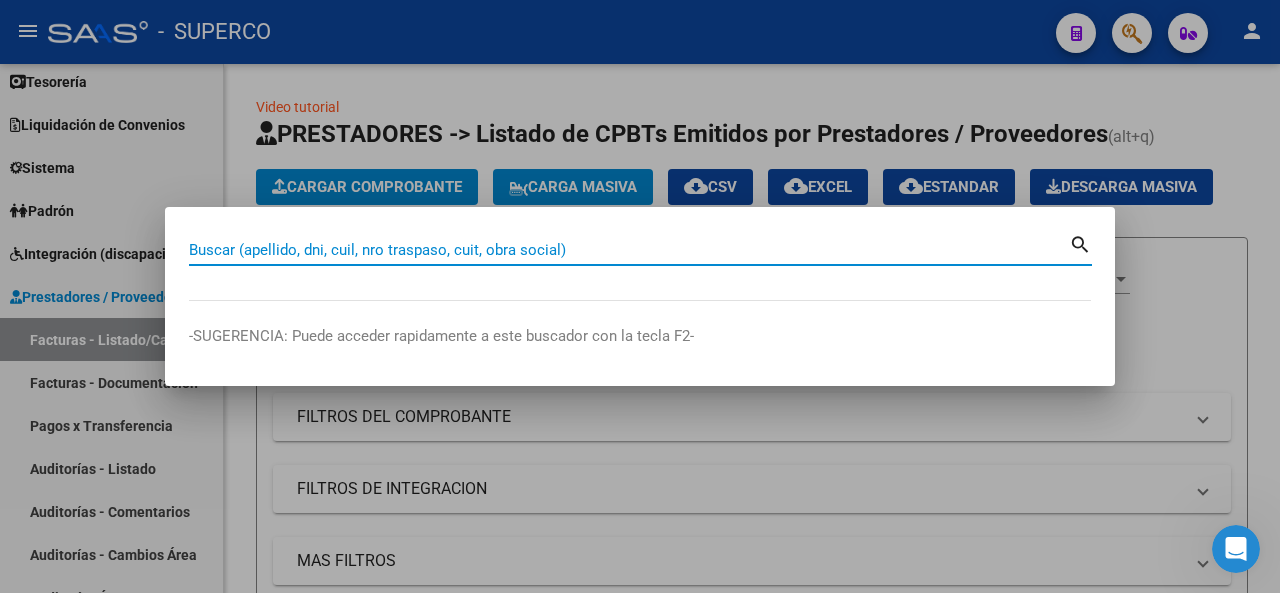 click on "Buscar (apellido, dni, cuil, nro traspaso, cuit, obra social)" at bounding box center (629, 250) 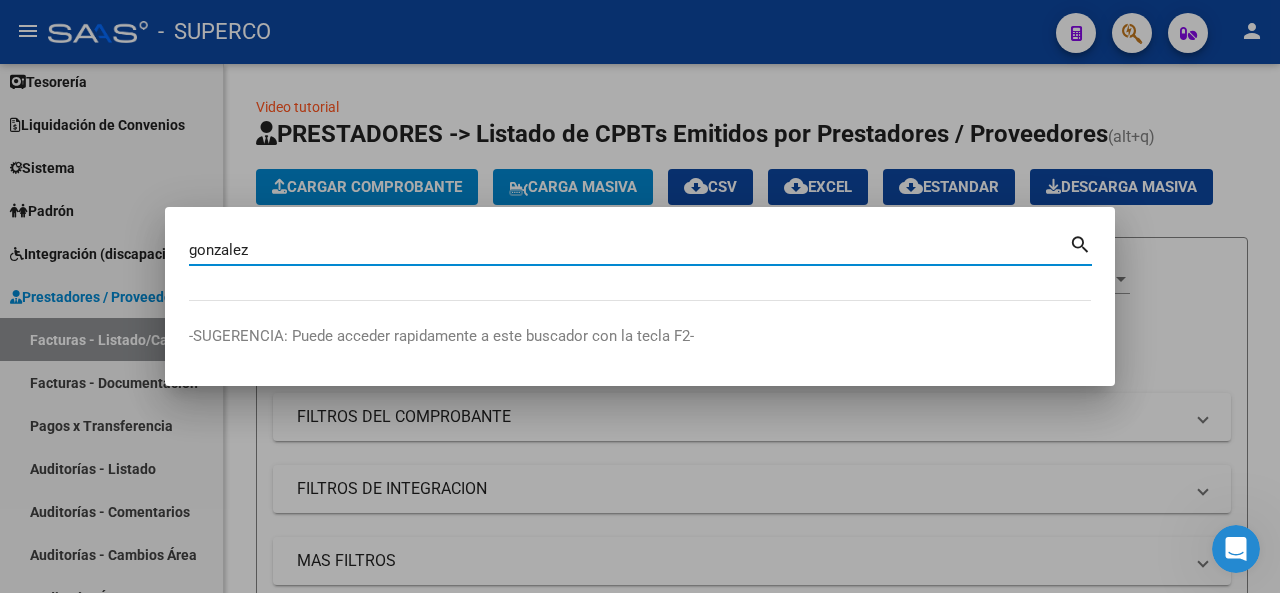 type on "gonzalez" 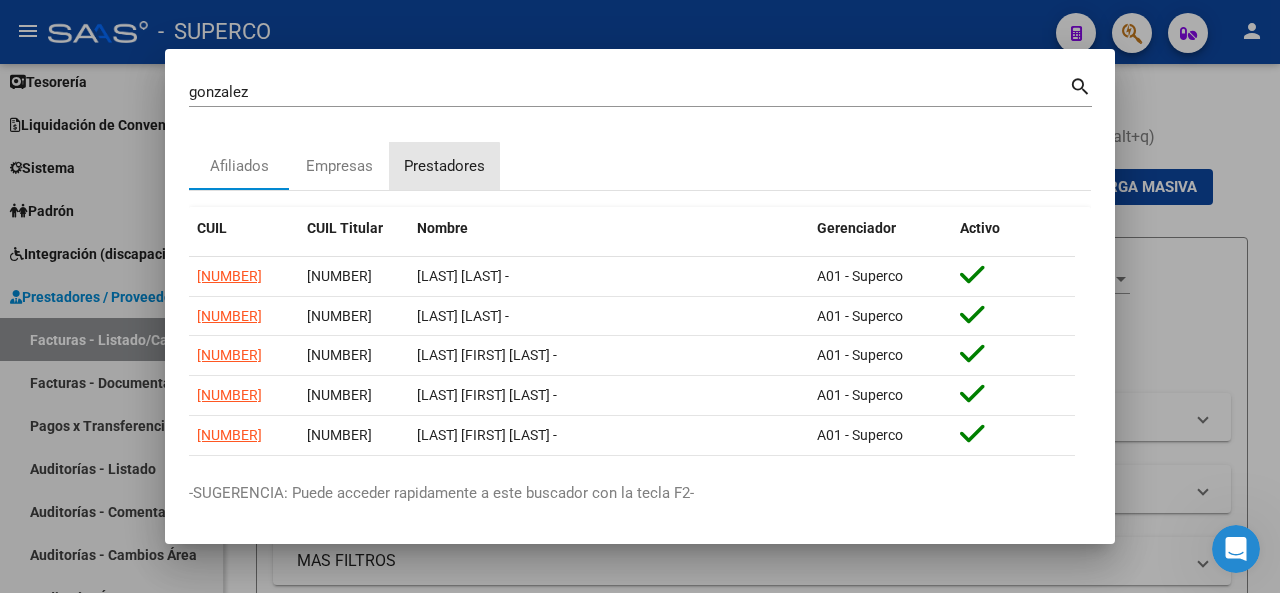 click on "Prestadores" at bounding box center [444, 166] 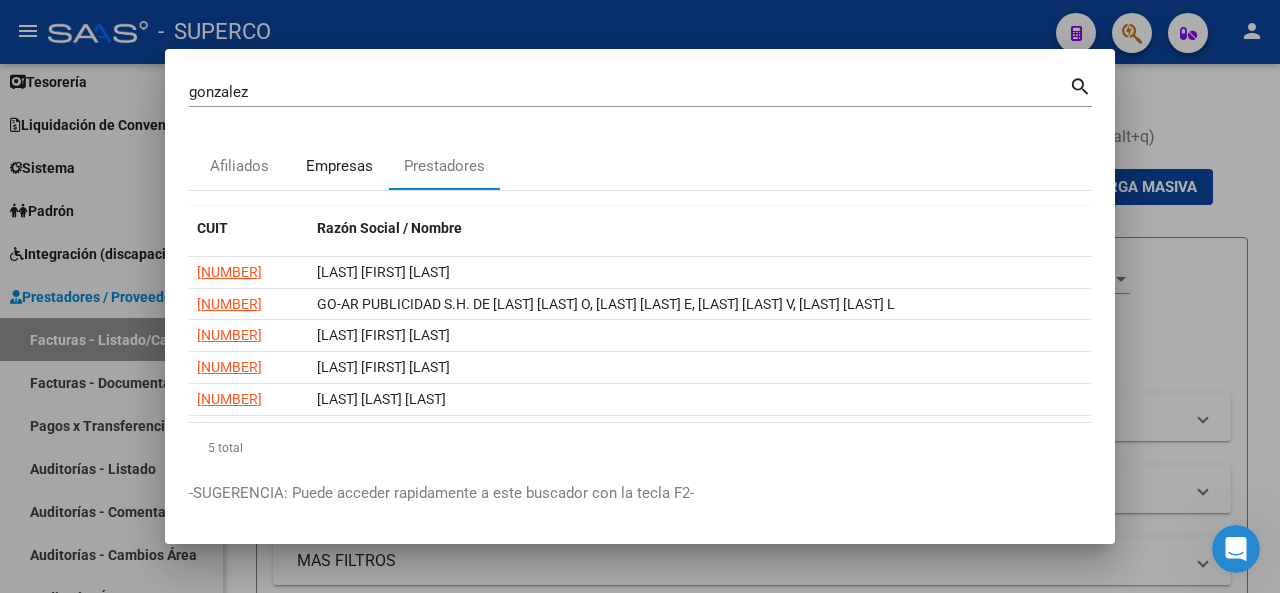 click on "Empresas" at bounding box center [339, 166] 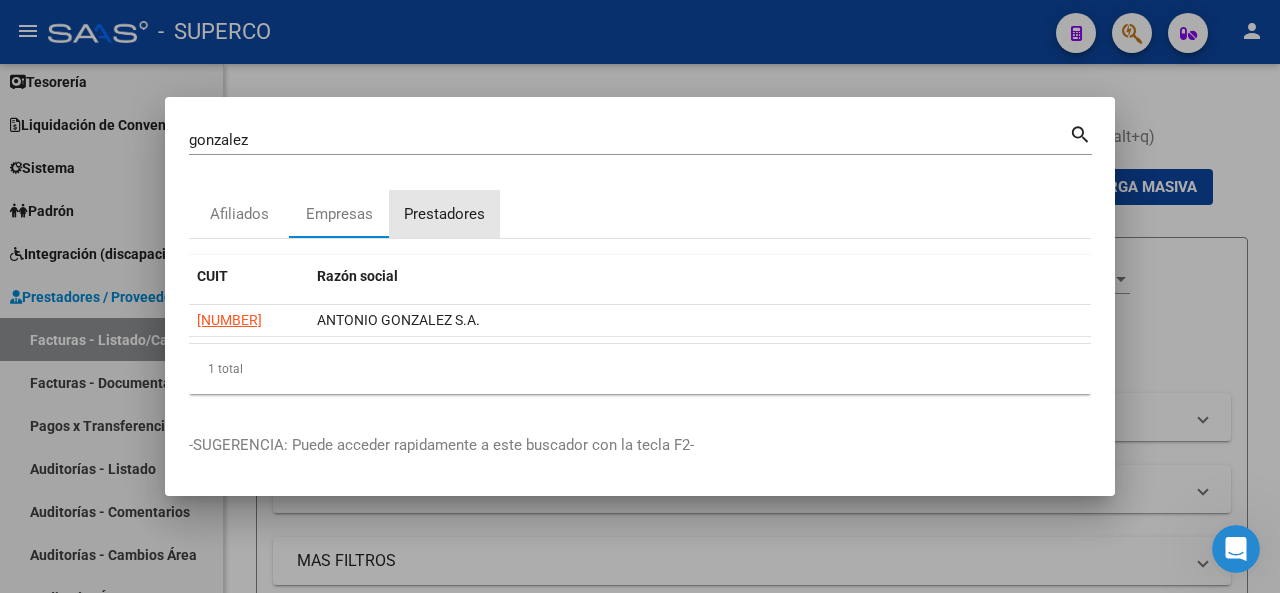 click on "Prestadores" at bounding box center (444, 214) 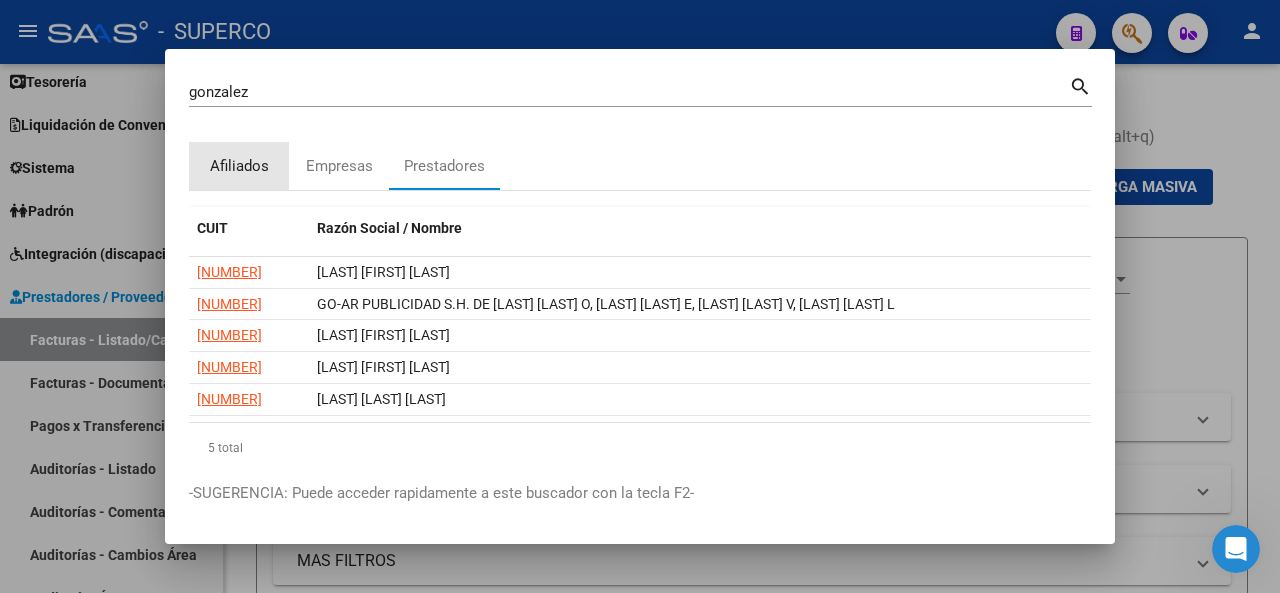 click on "Afiliados" at bounding box center [239, 166] 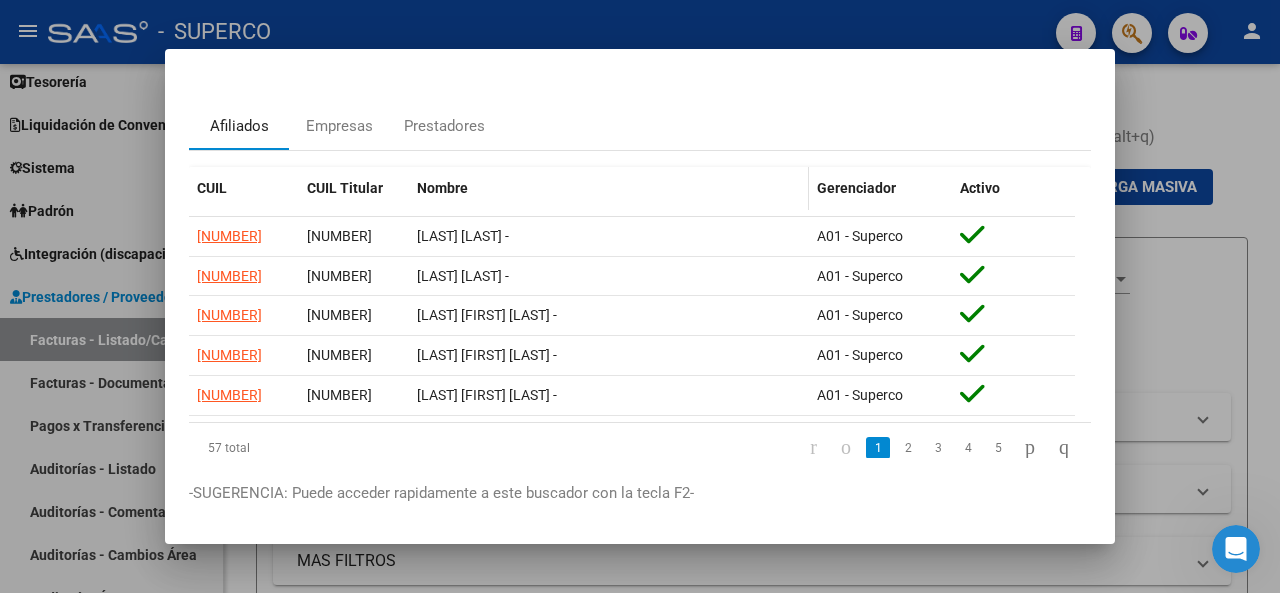 scroll, scrollTop: 0, scrollLeft: 0, axis: both 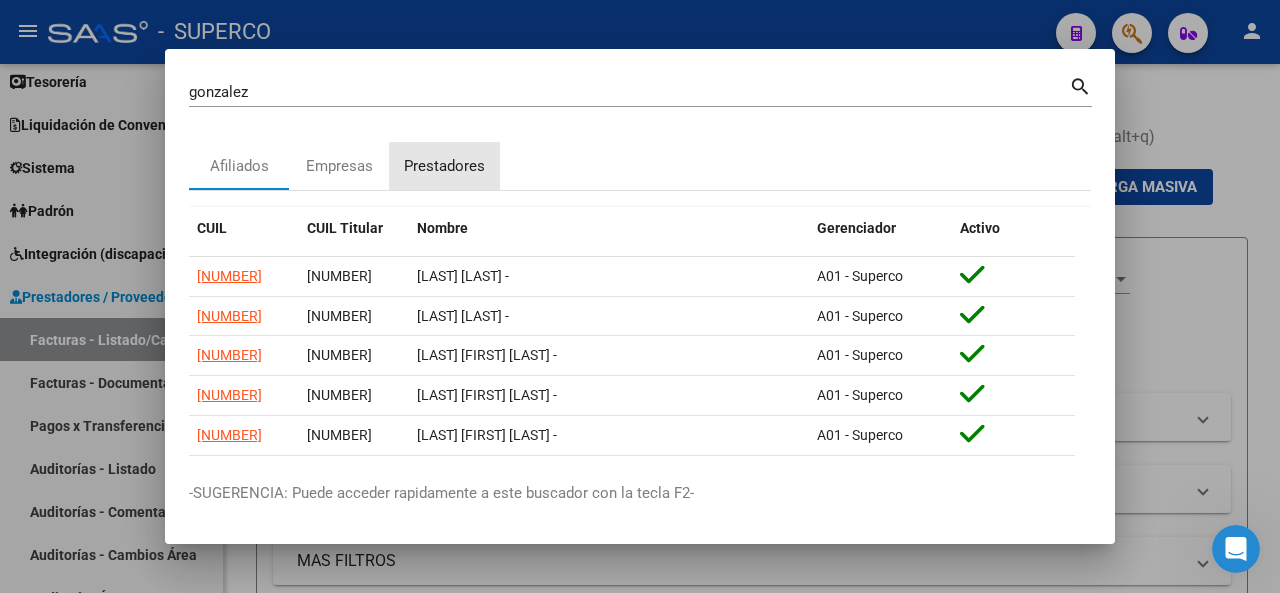 click on "Prestadores" at bounding box center (444, 166) 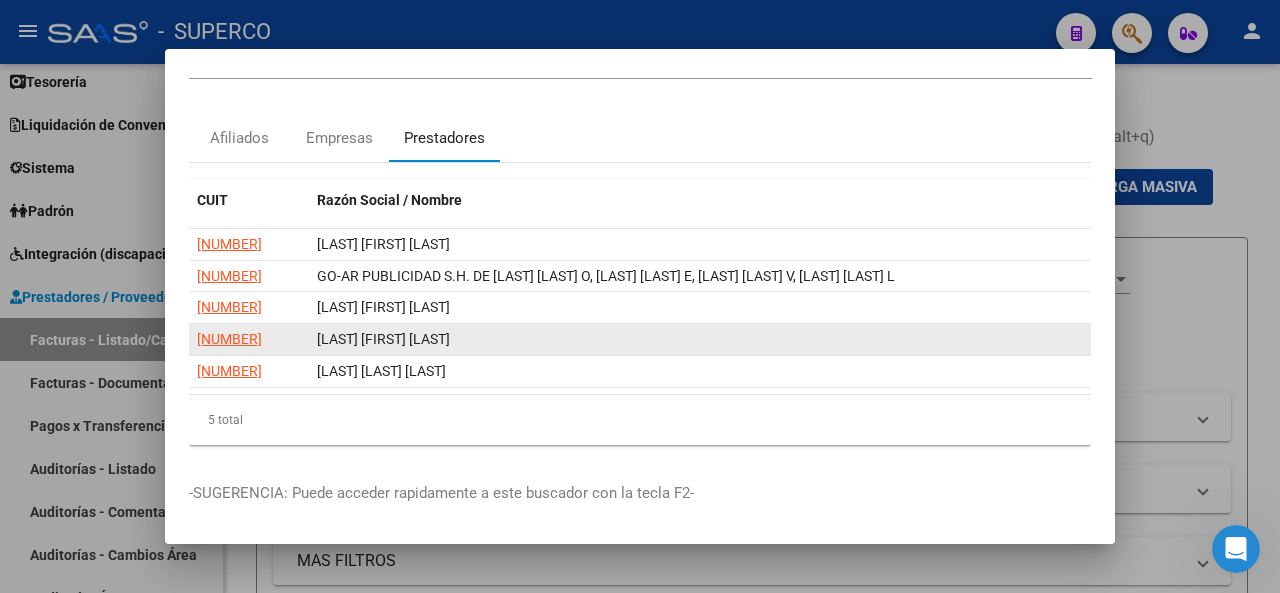 scroll, scrollTop: 43, scrollLeft: 0, axis: vertical 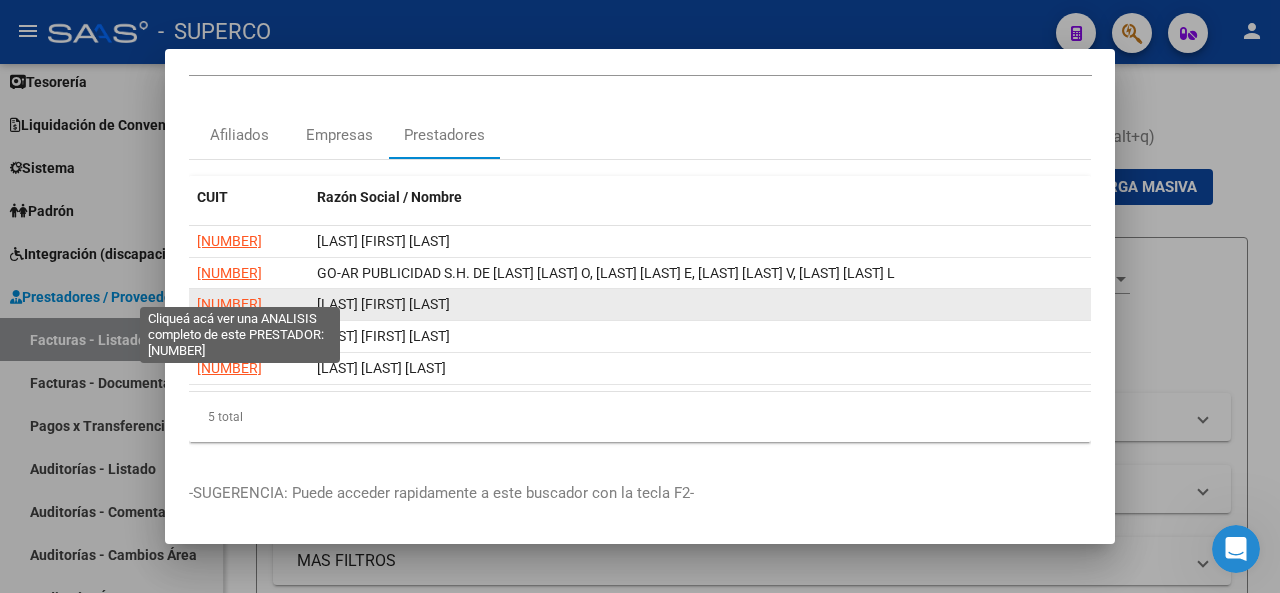 click on "[NUMBER]" 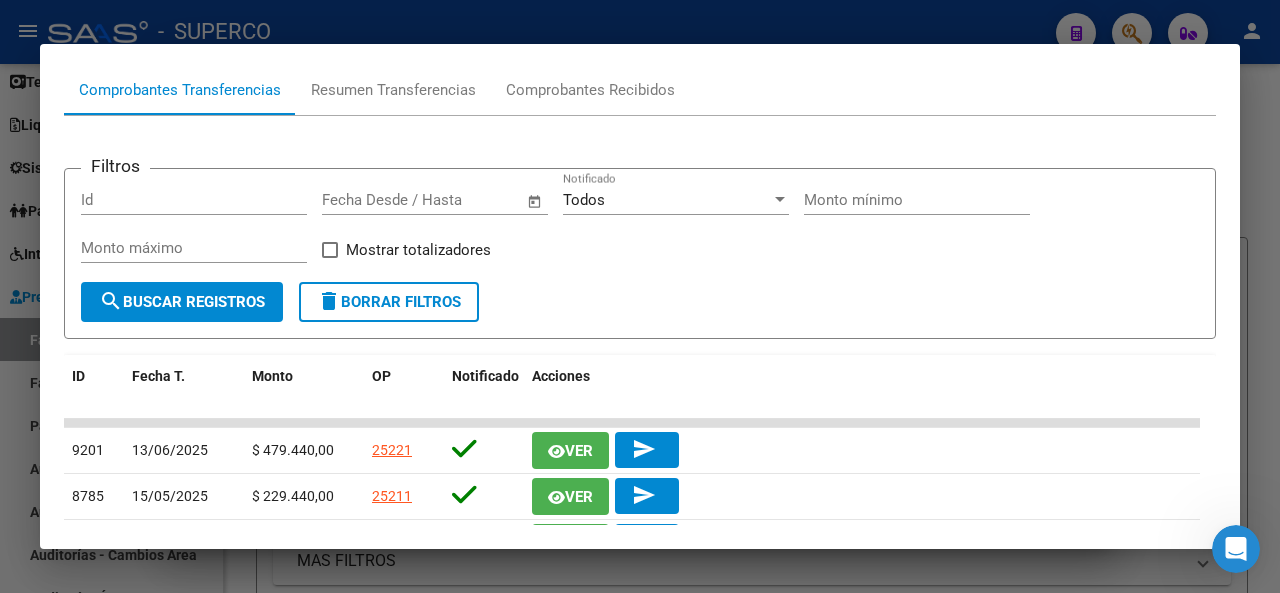 scroll, scrollTop: 100, scrollLeft: 0, axis: vertical 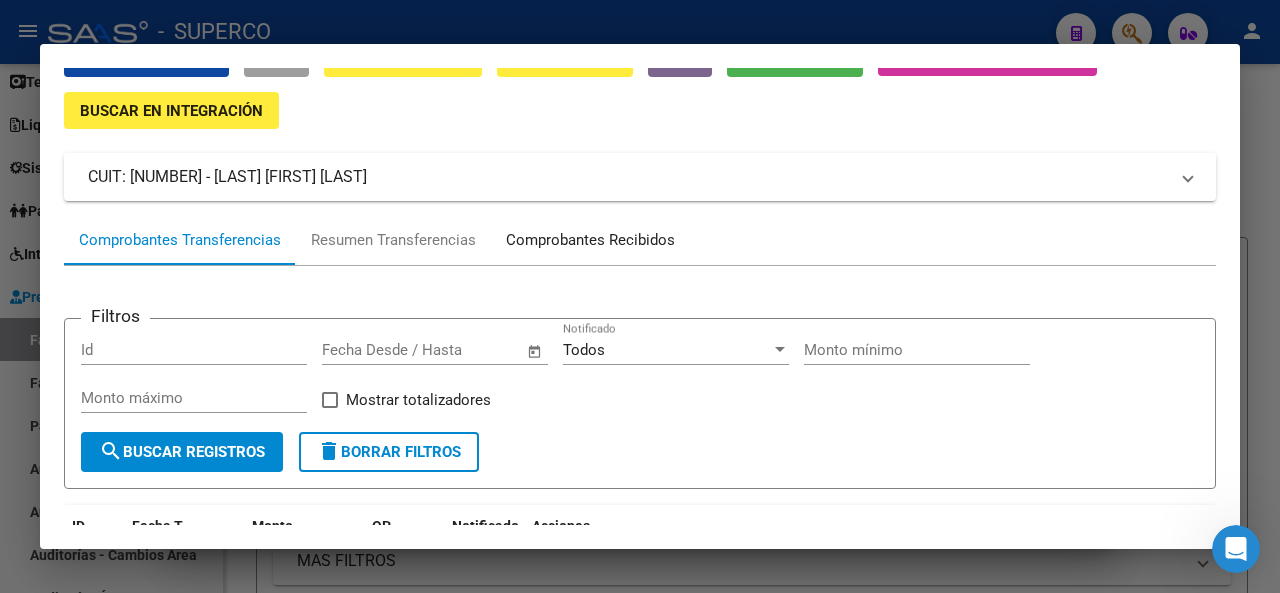 click on "Comprobantes Recibidos" at bounding box center (590, 240) 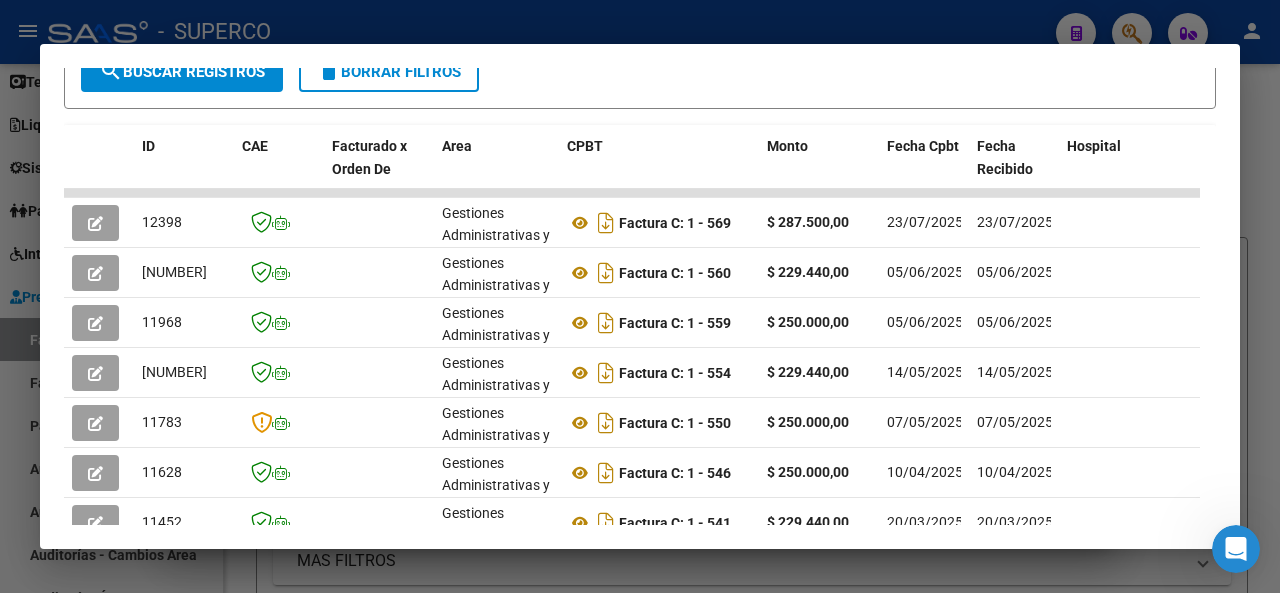 scroll, scrollTop: 500, scrollLeft: 0, axis: vertical 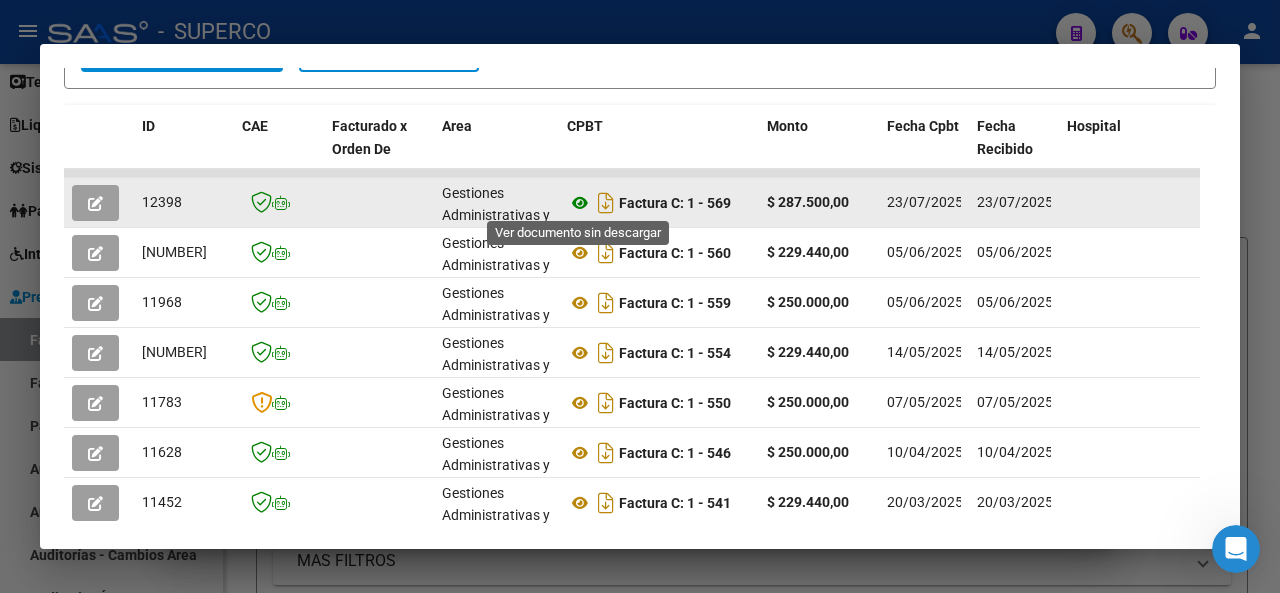 click 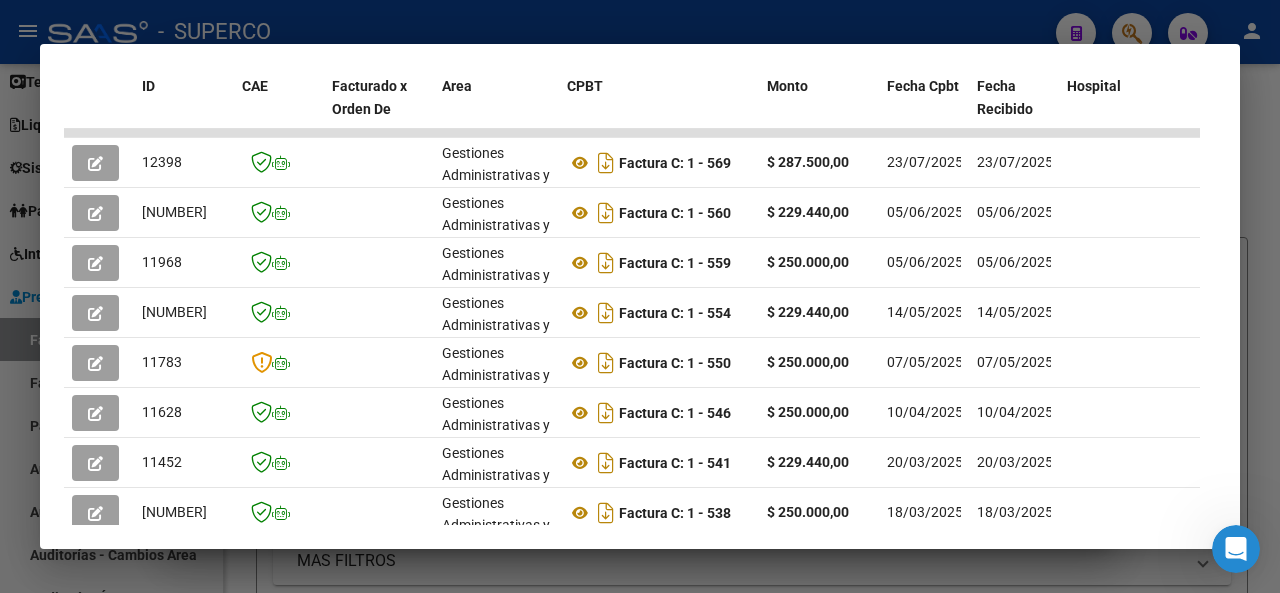 scroll, scrollTop: 700, scrollLeft: 0, axis: vertical 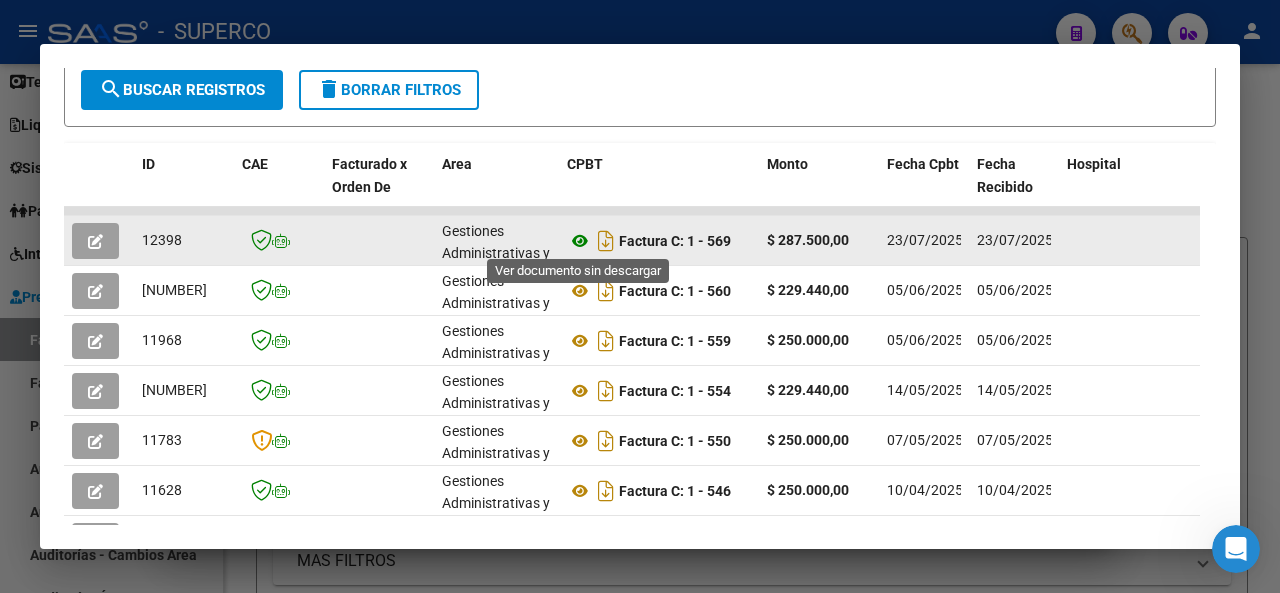 click 